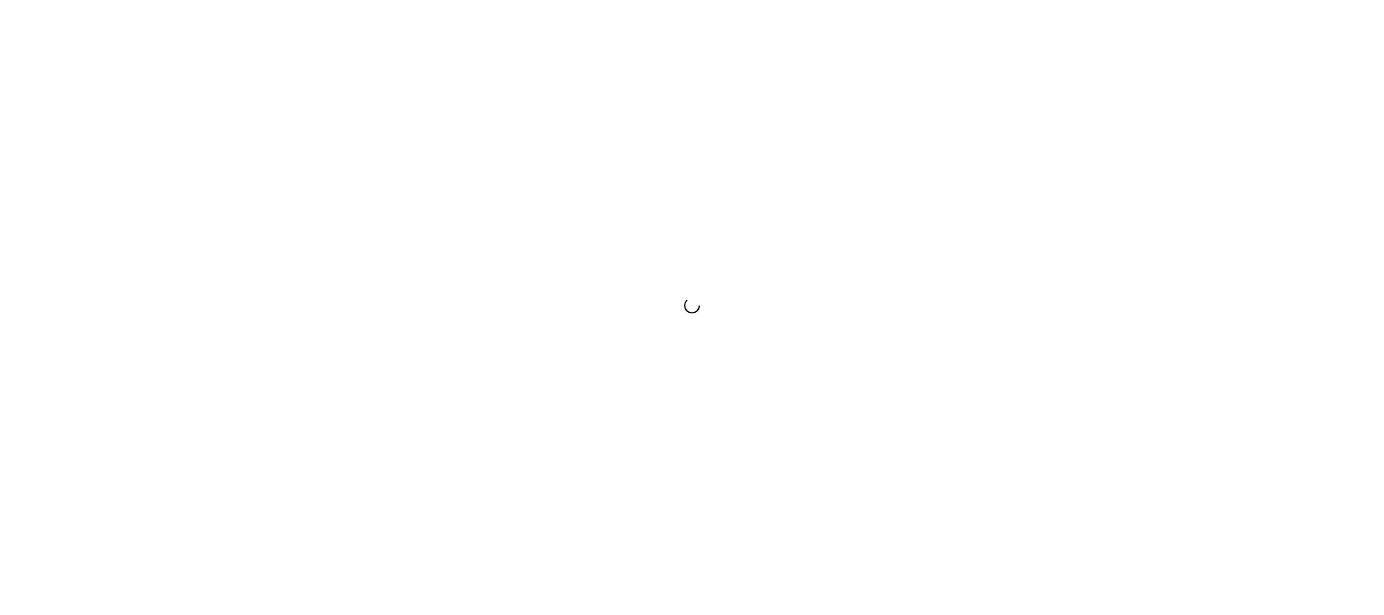 scroll, scrollTop: 0, scrollLeft: 0, axis: both 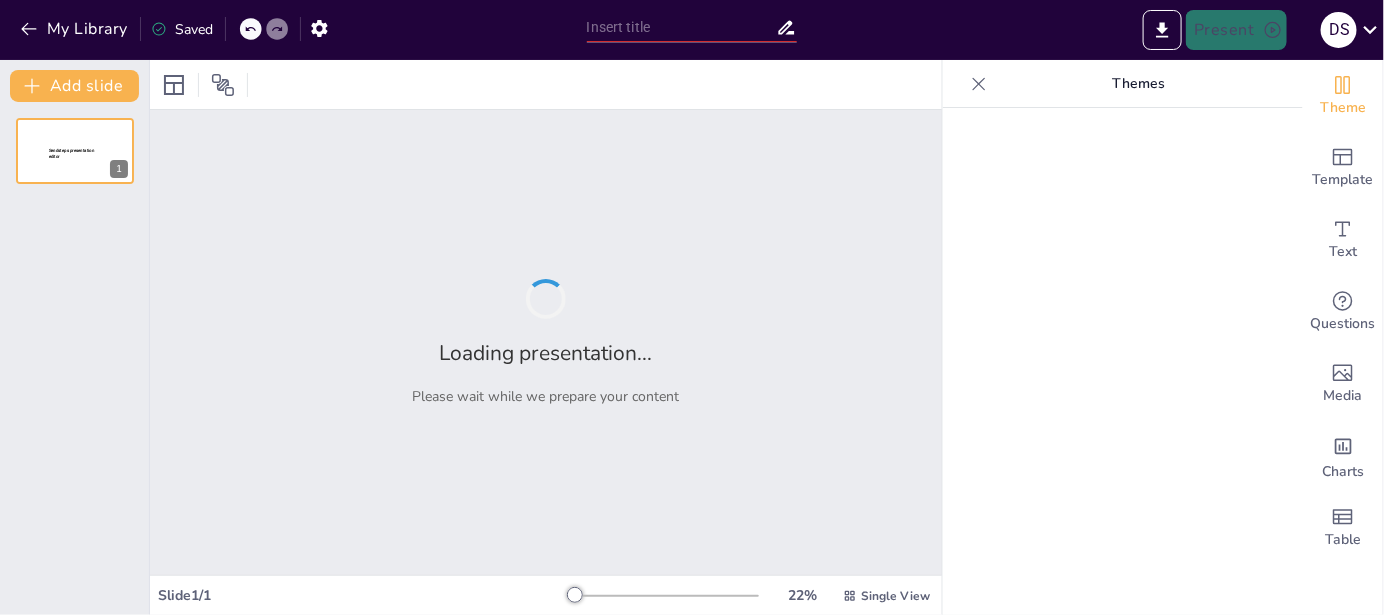 type on "Chi sei? Scopri il tuo alter ego italiano!" 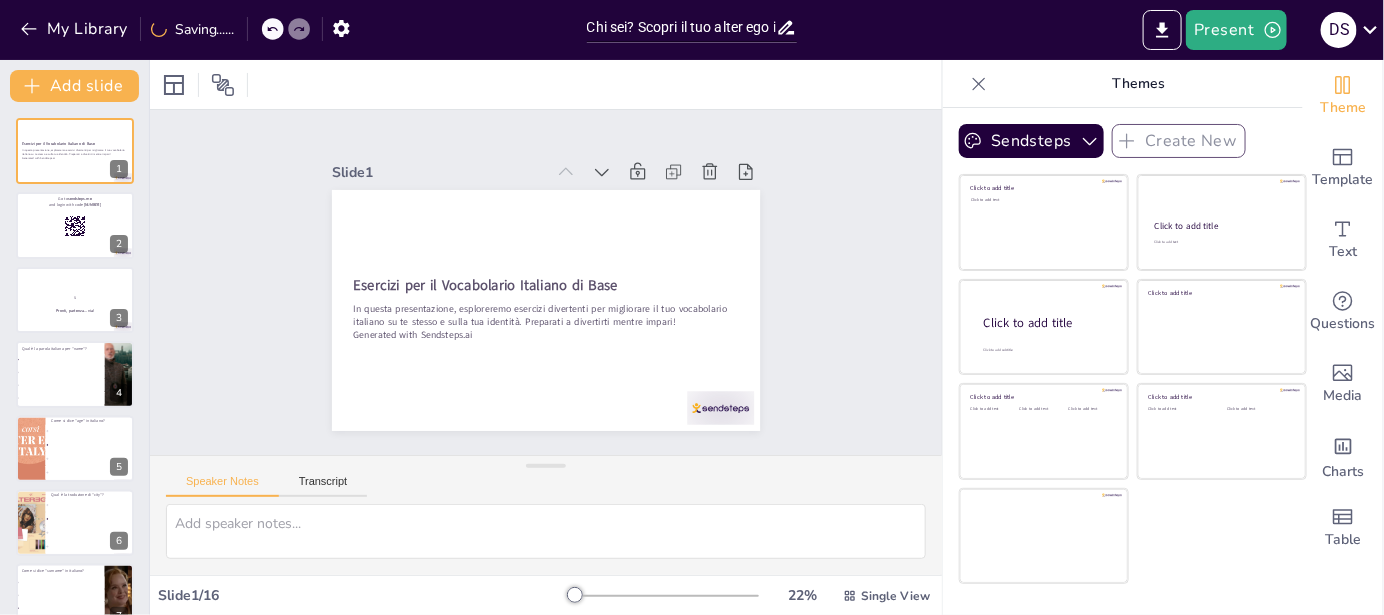checkbox on "true" 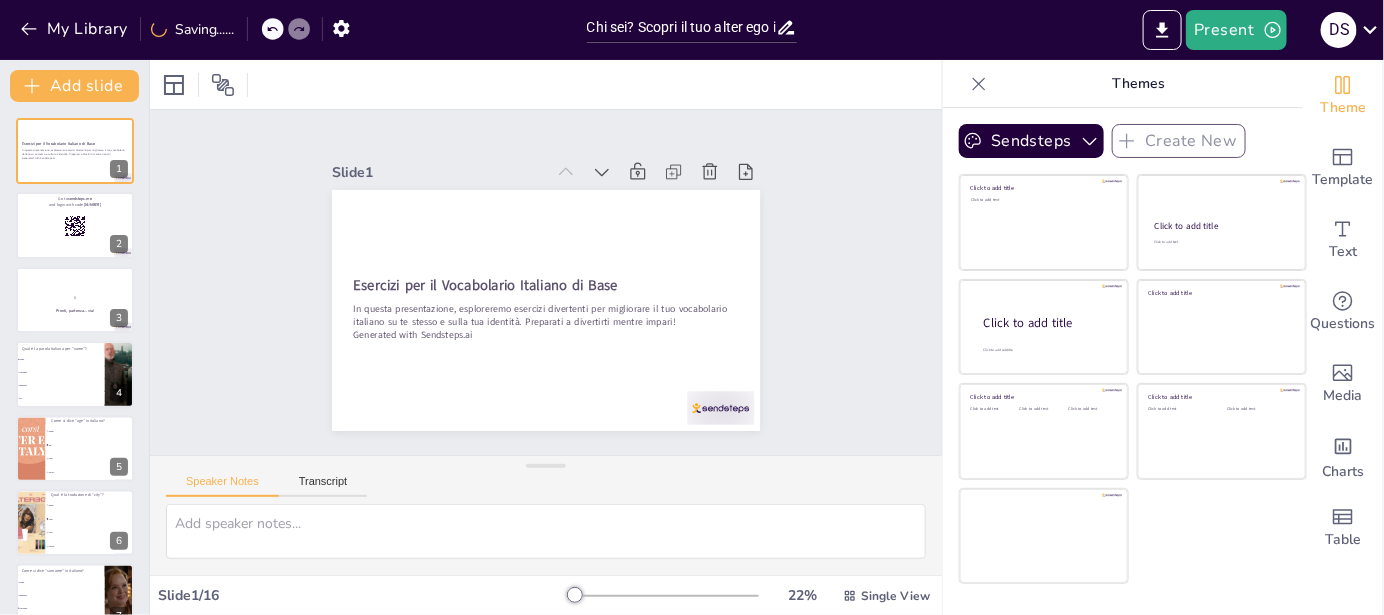 checkbox on "true" 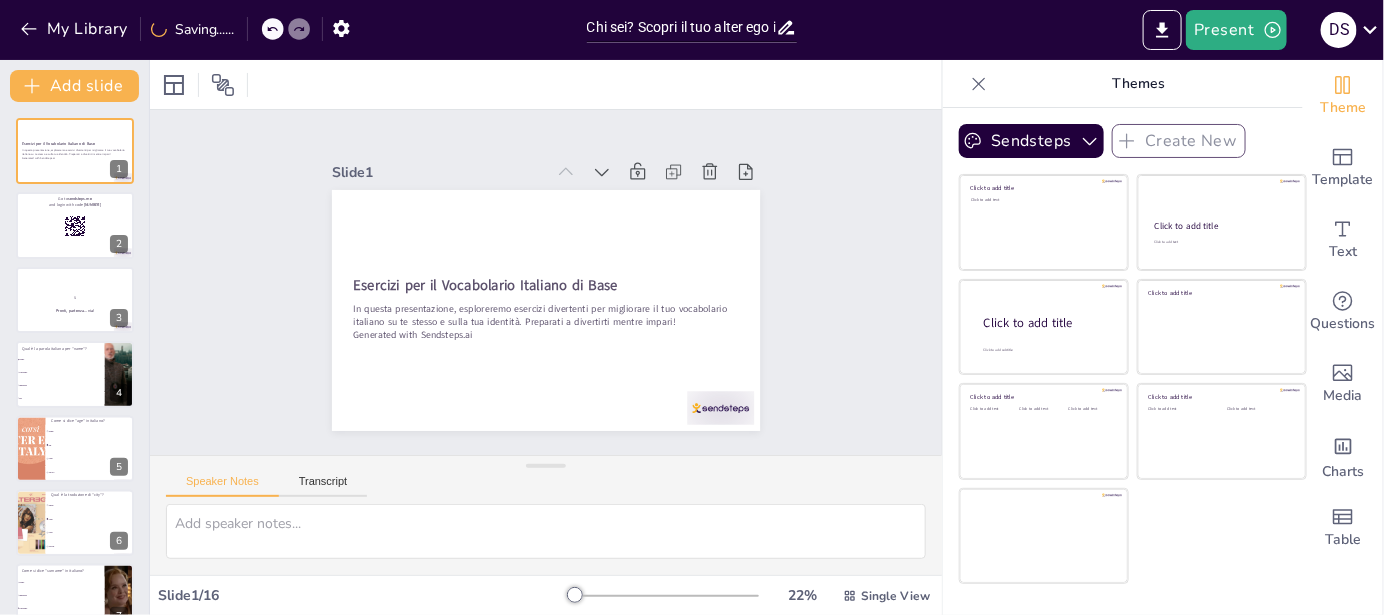 checkbox on "true" 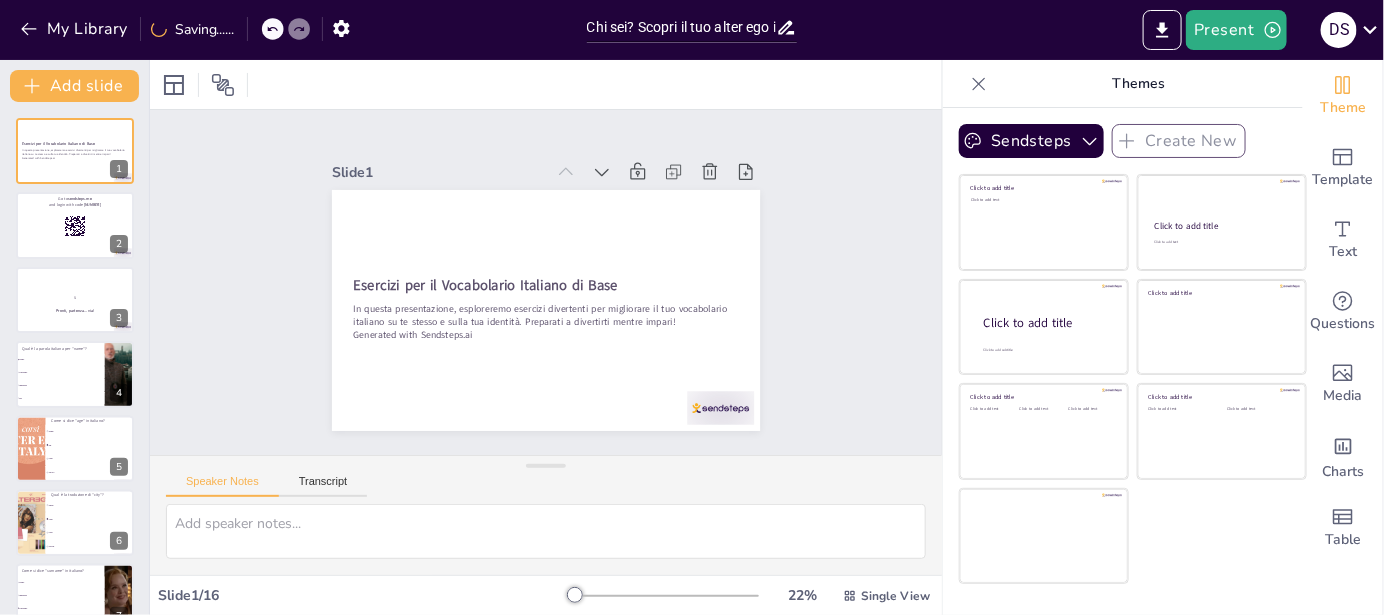 checkbox on "true" 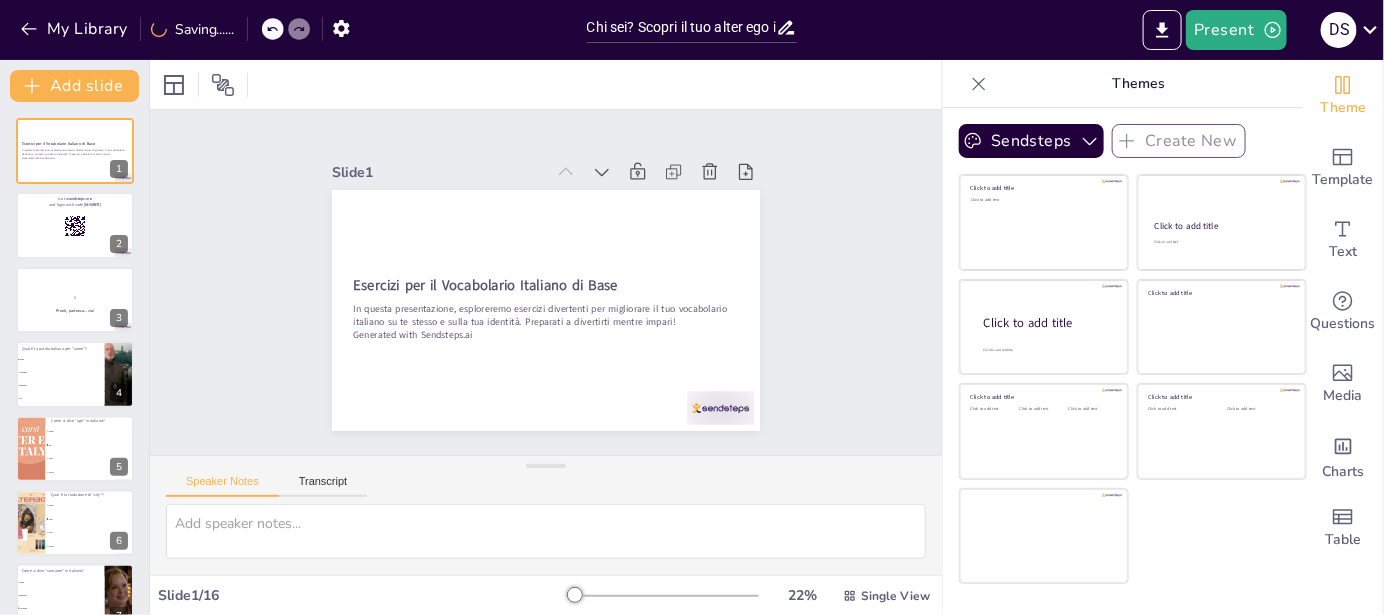 checkbox on "true" 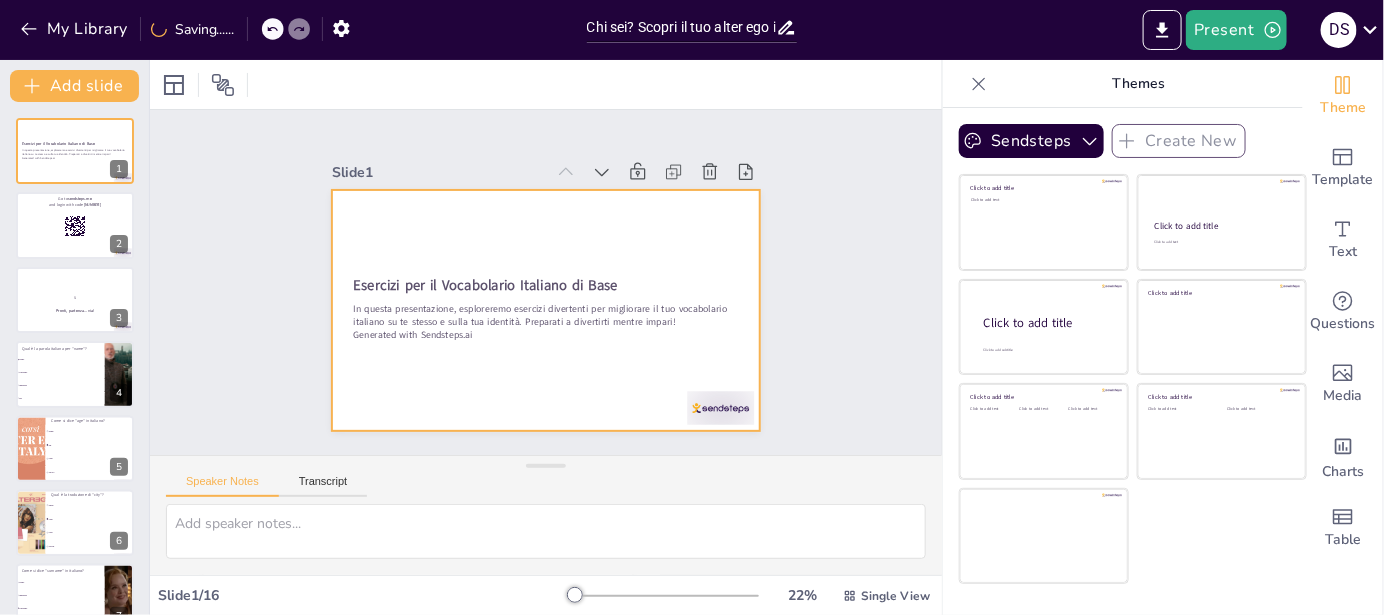 checkbox on "true" 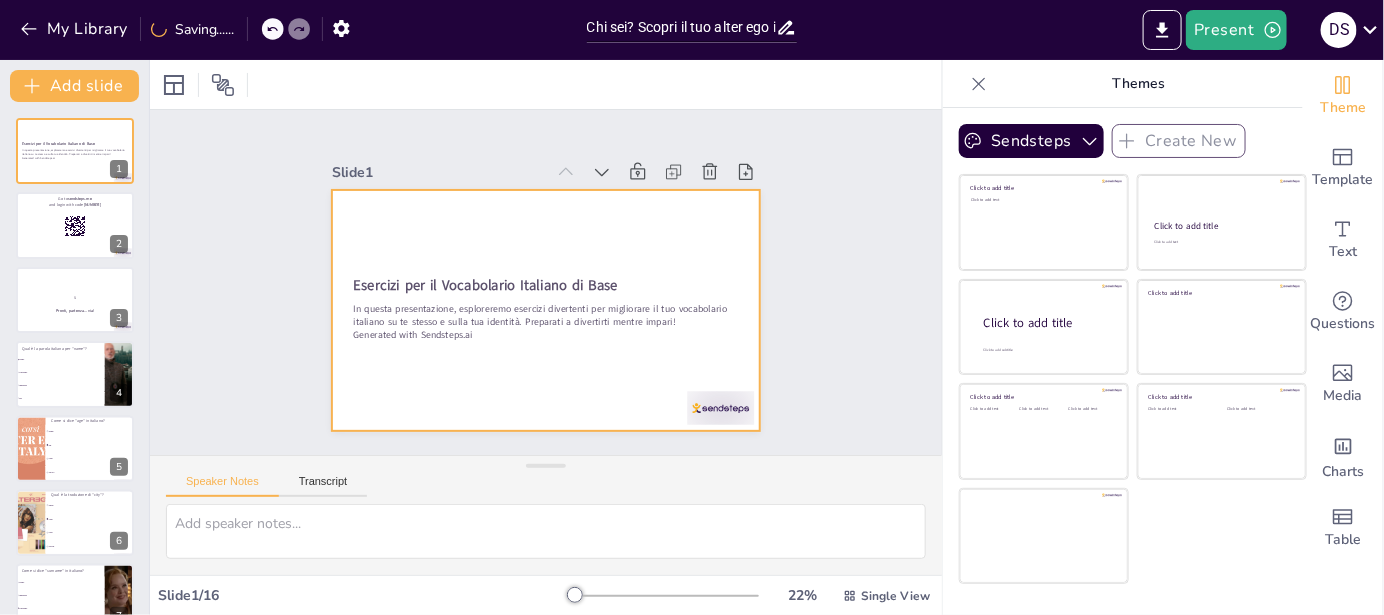 checkbox on "true" 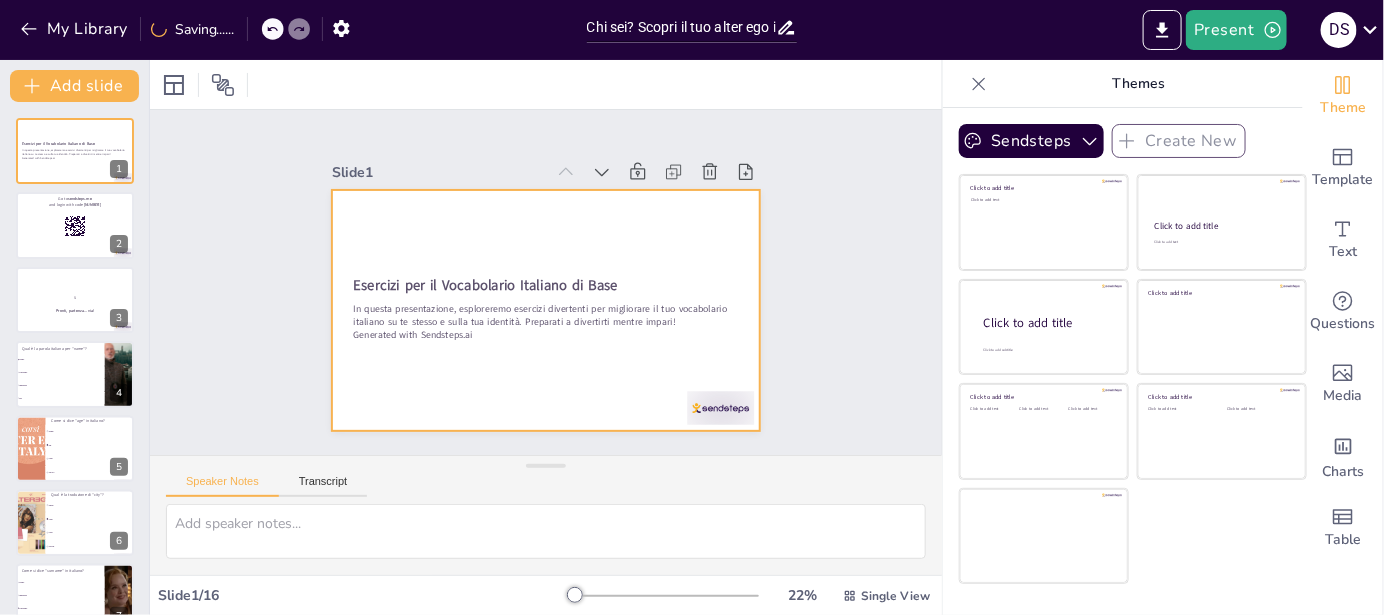 checkbox on "true" 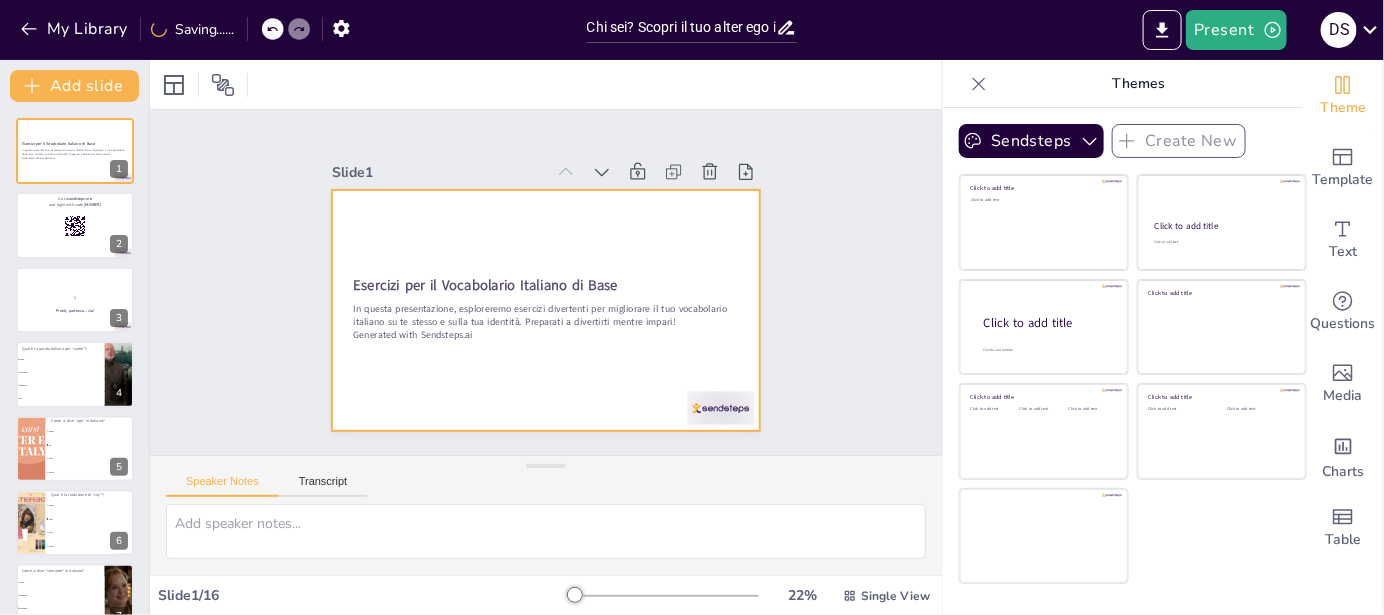 checkbox on "true" 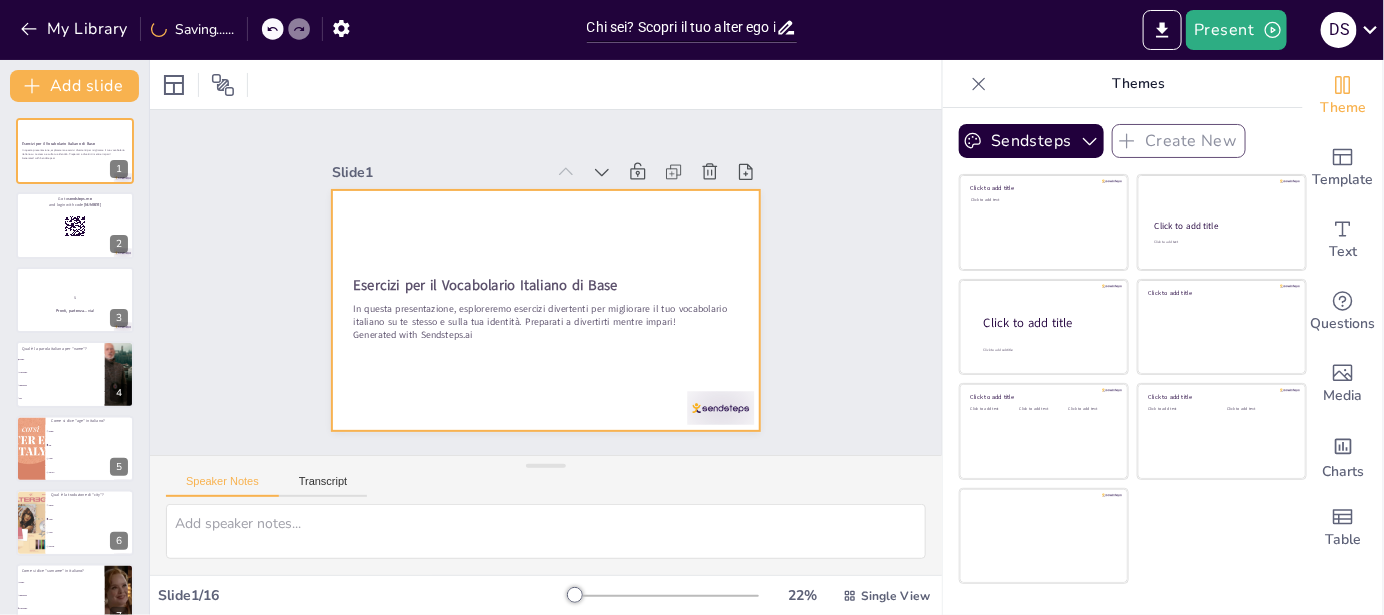 checkbox on "true" 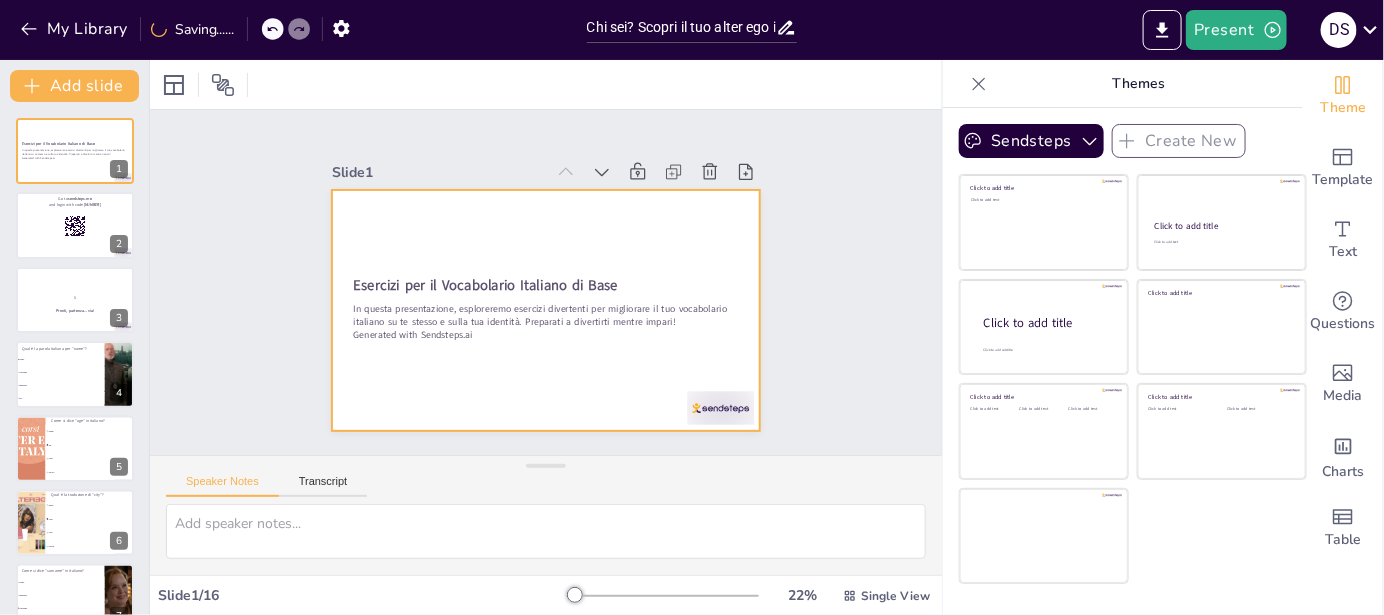 checkbox on "true" 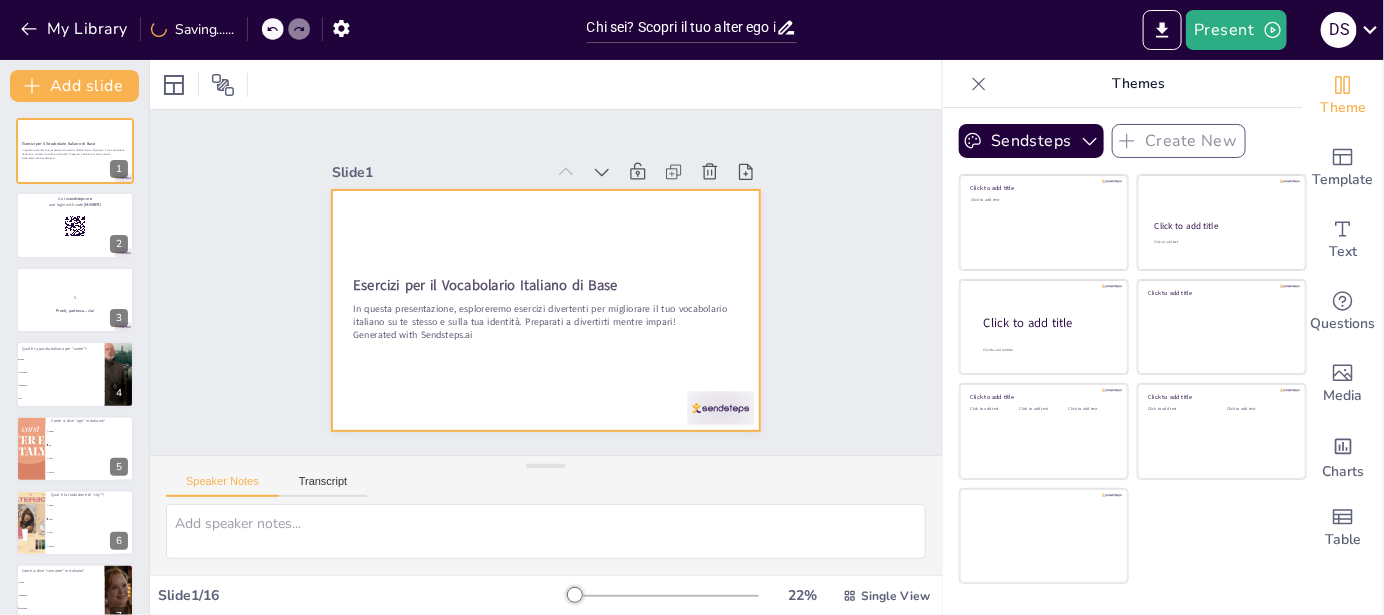 checkbox on "true" 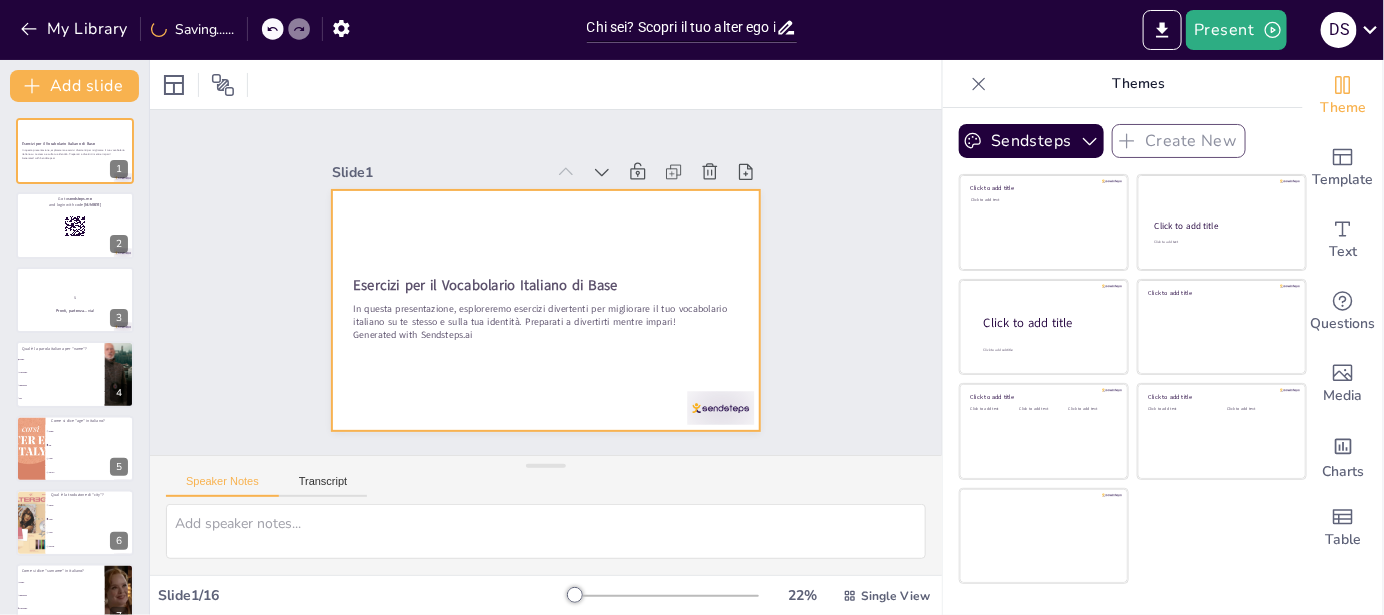 checkbox on "true" 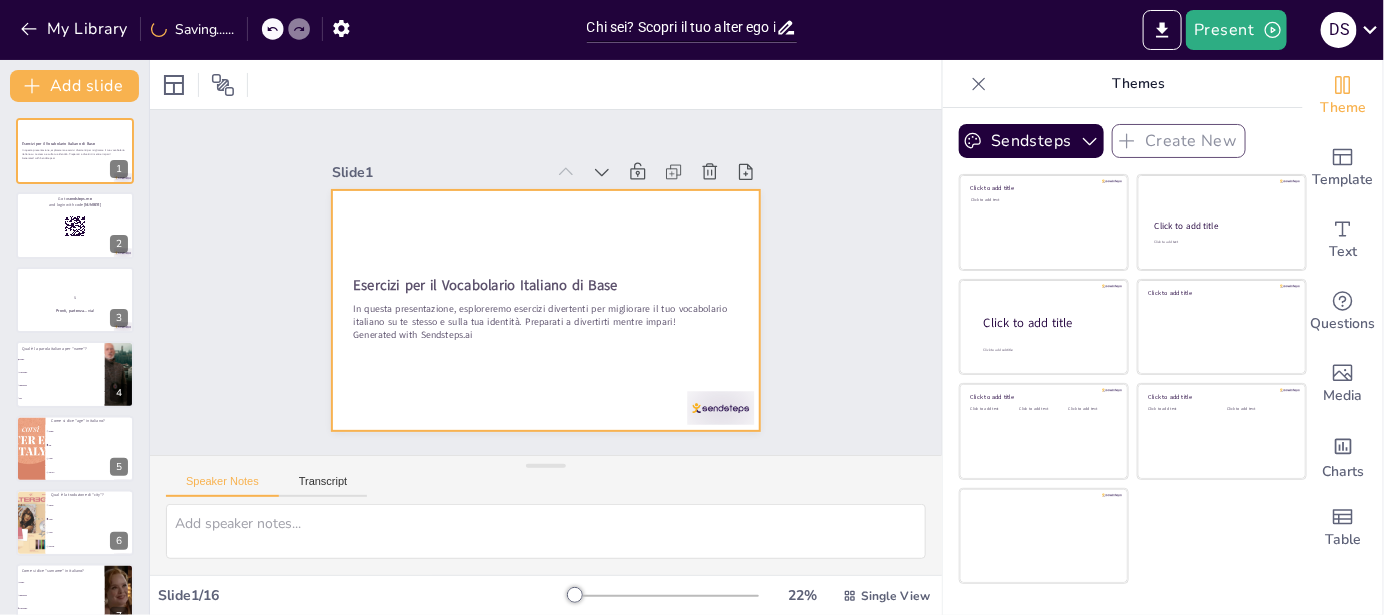 checkbox on "true" 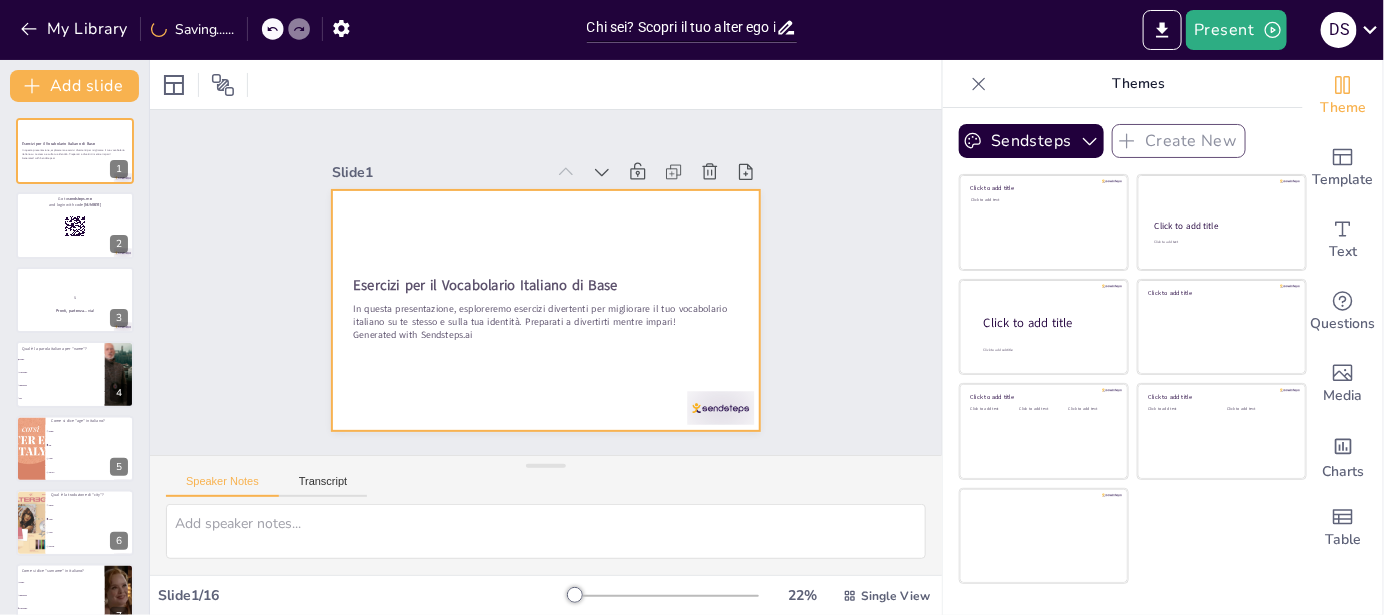 checkbox on "true" 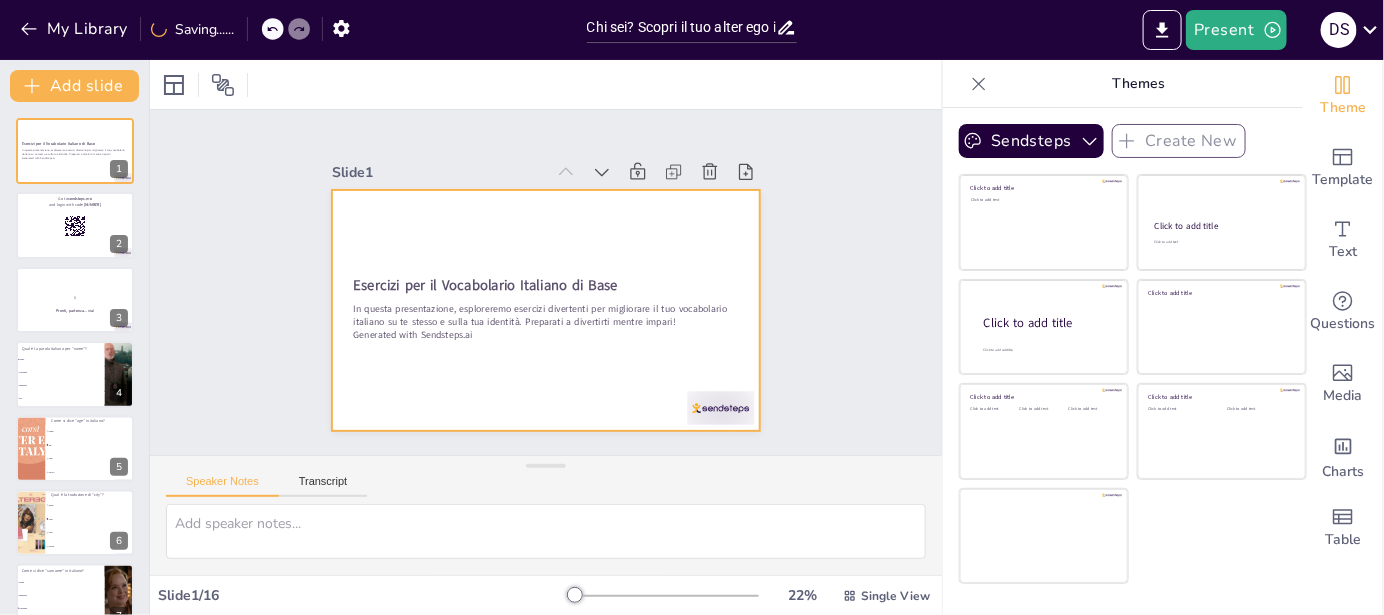 checkbox on "true" 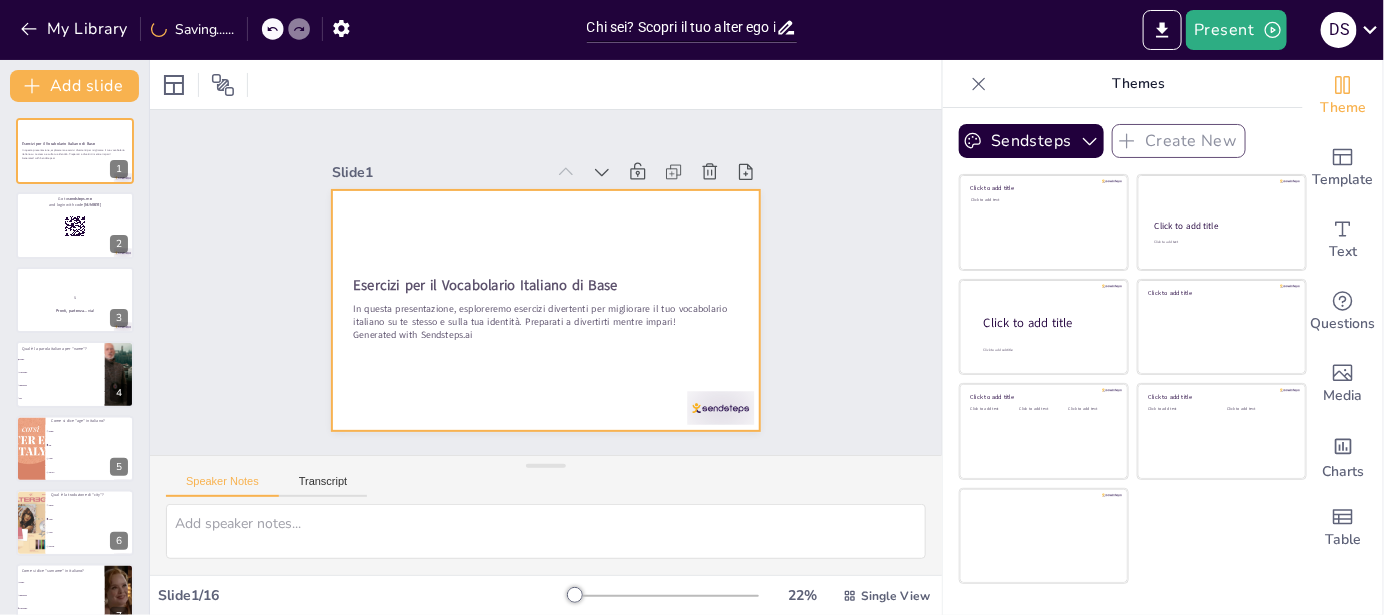 checkbox on "true" 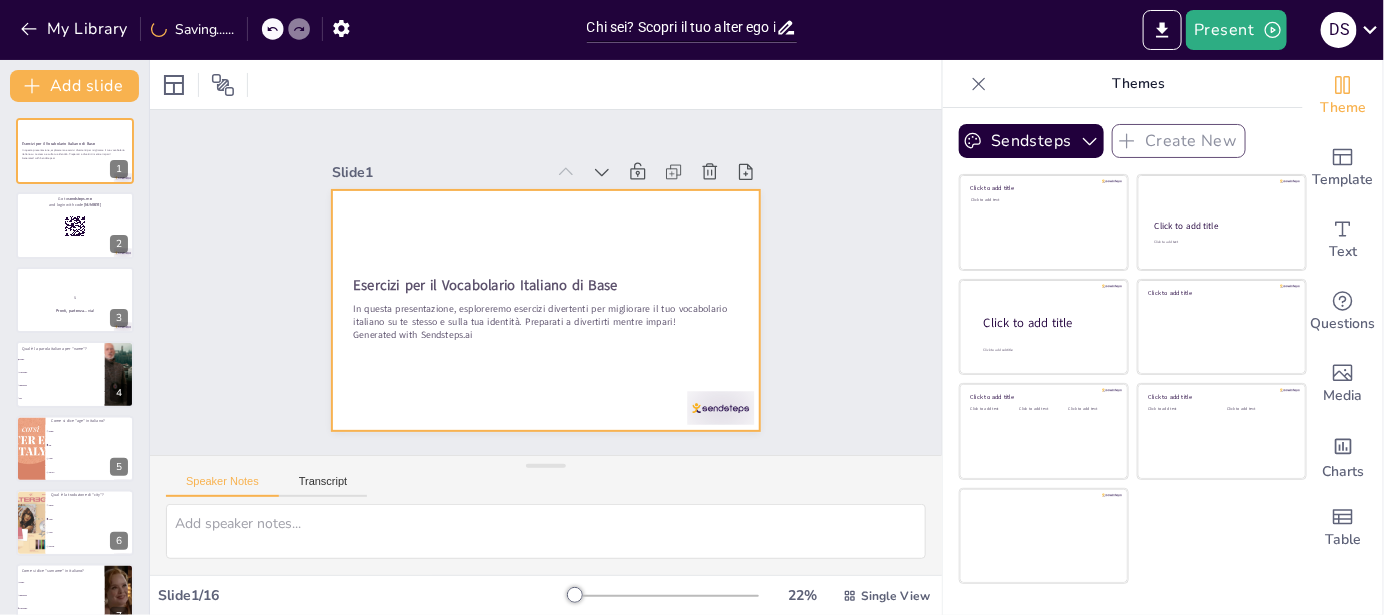 checkbox on "true" 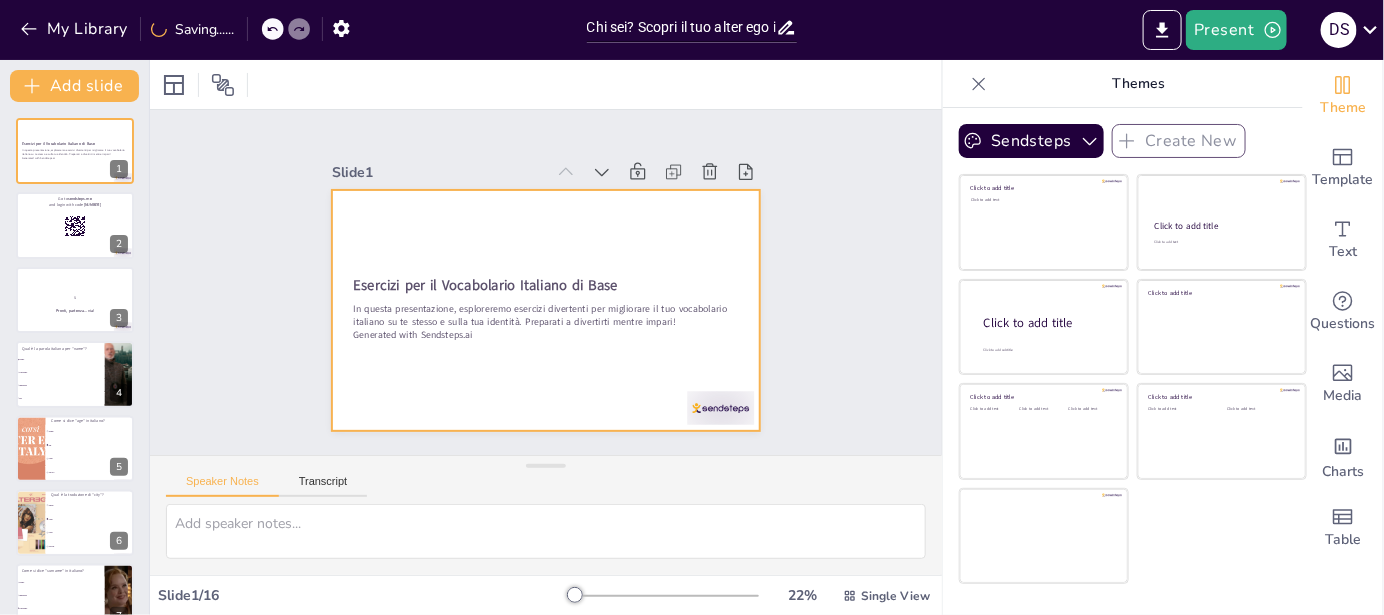 checkbox on "true" 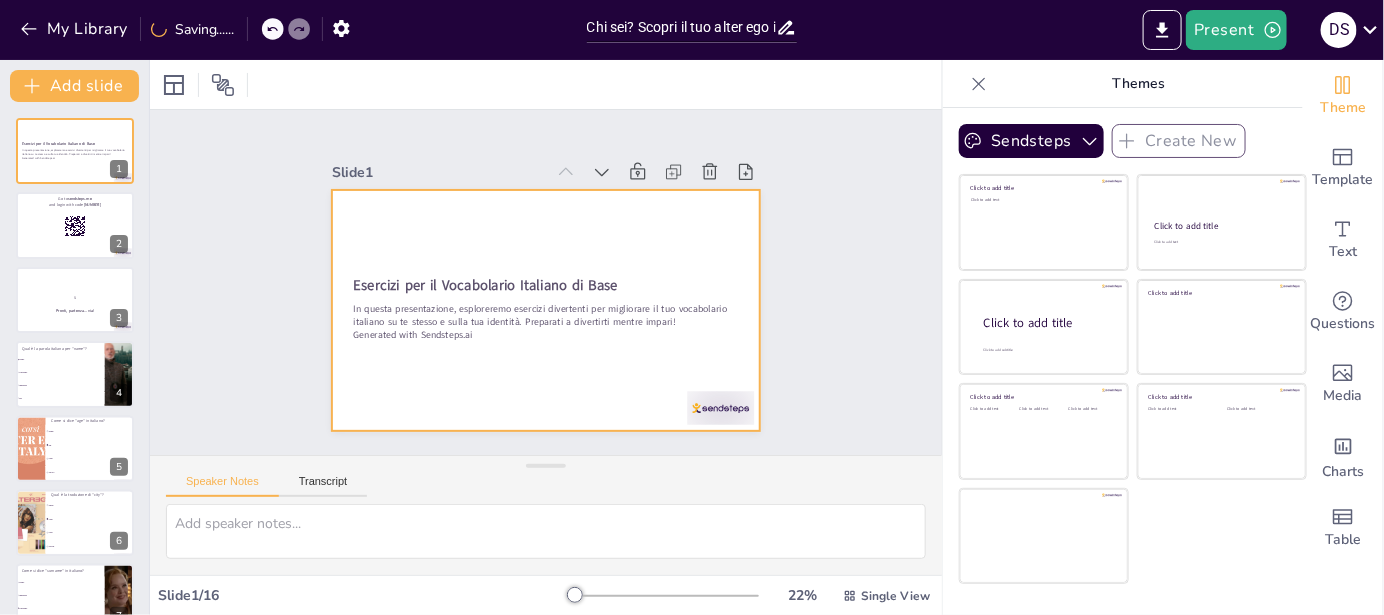 checkbox on "true" 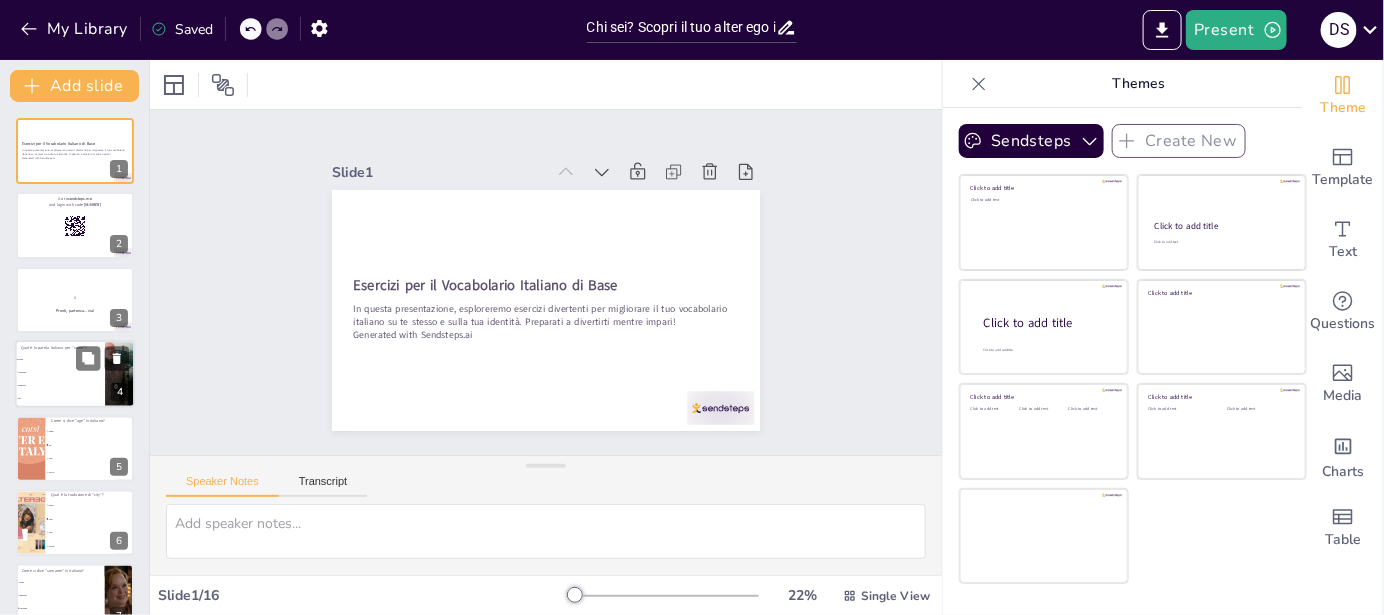 checkbox on "true" 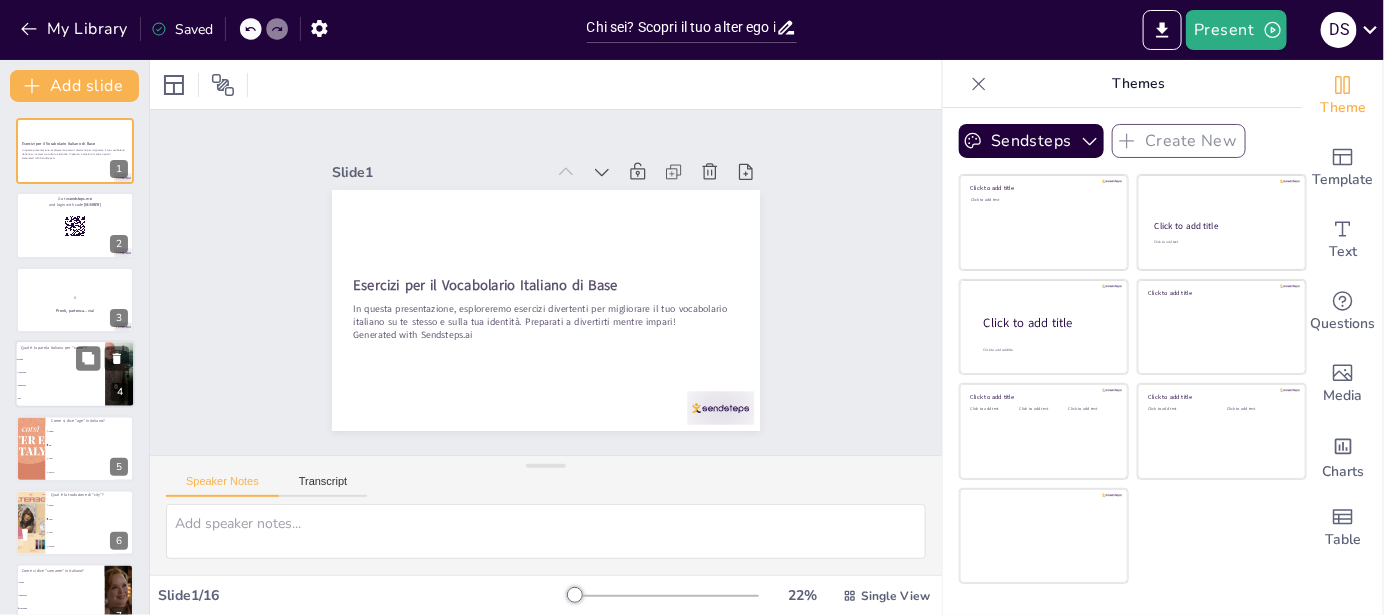 checkbox on "true" 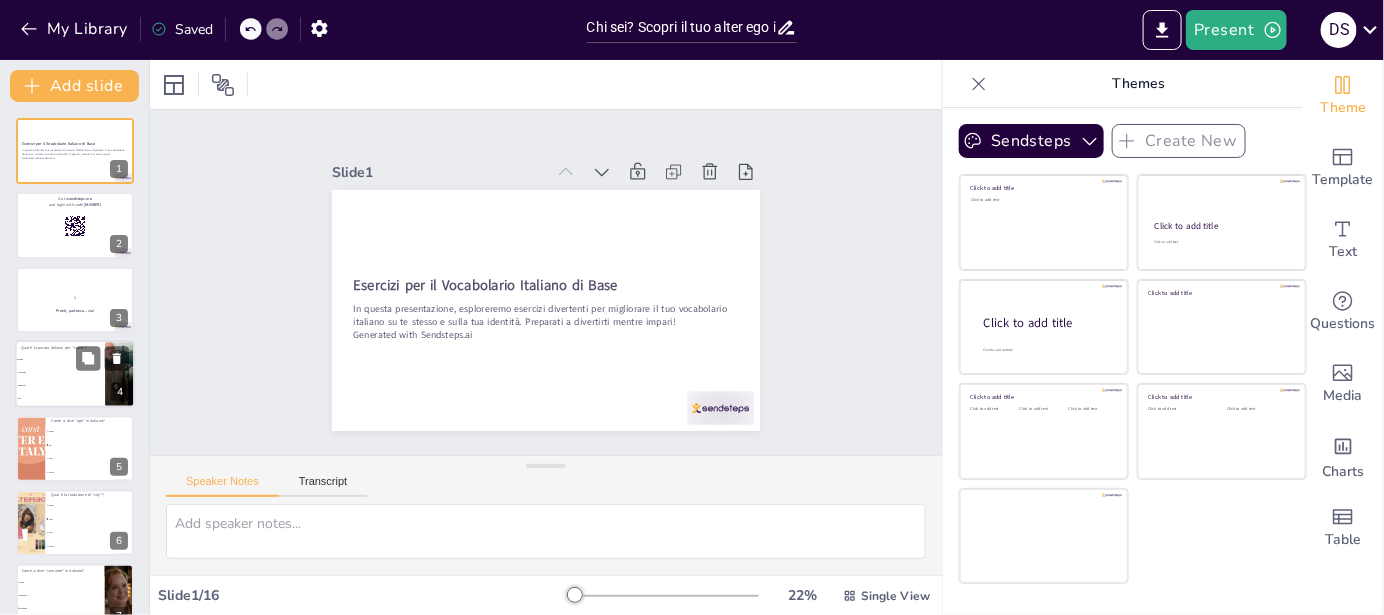 checkbox on "true" 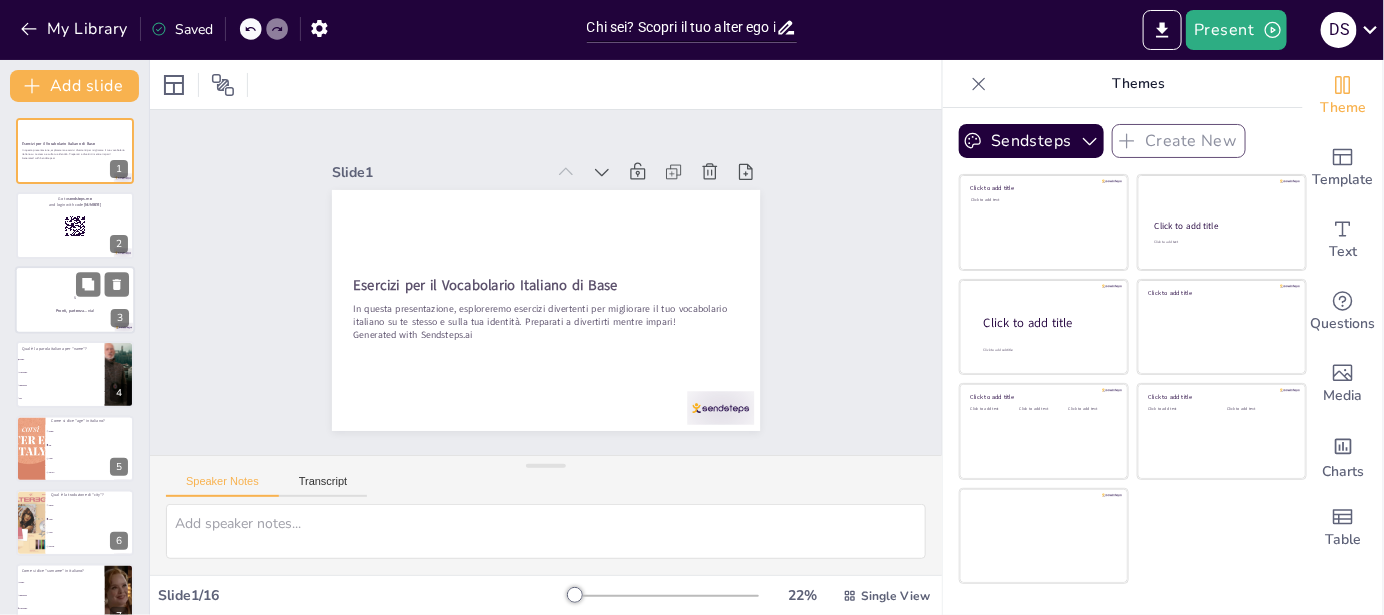 checkbox on "true" 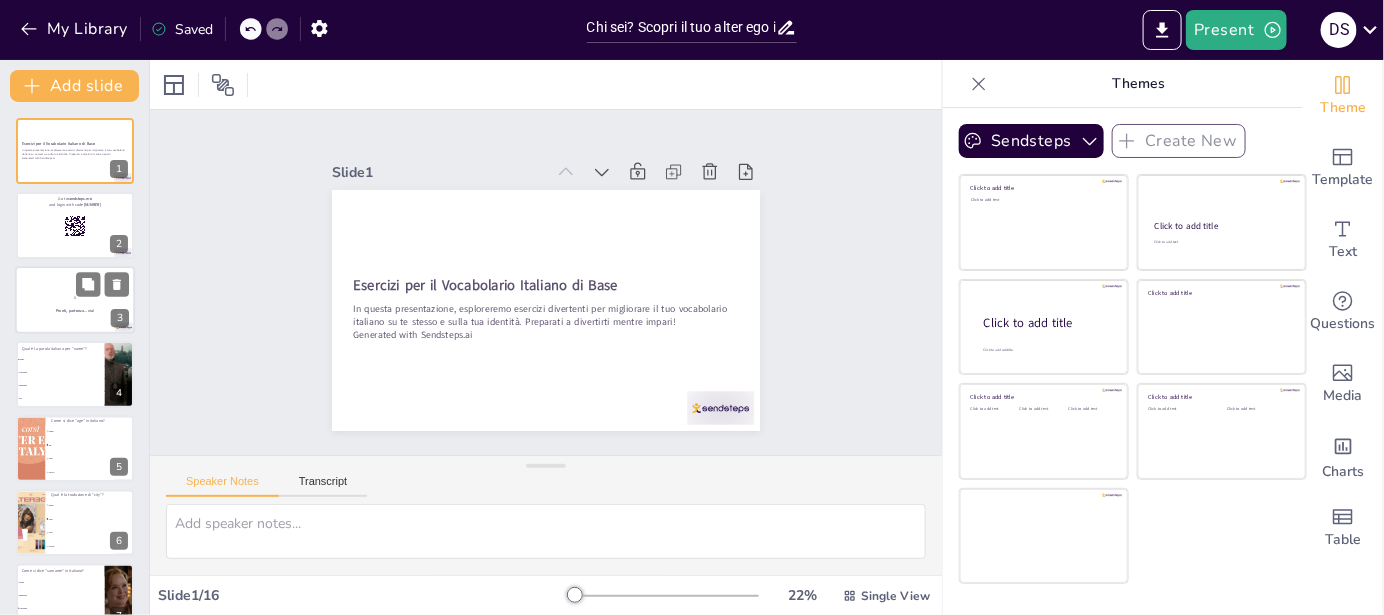 checkbox on "true" 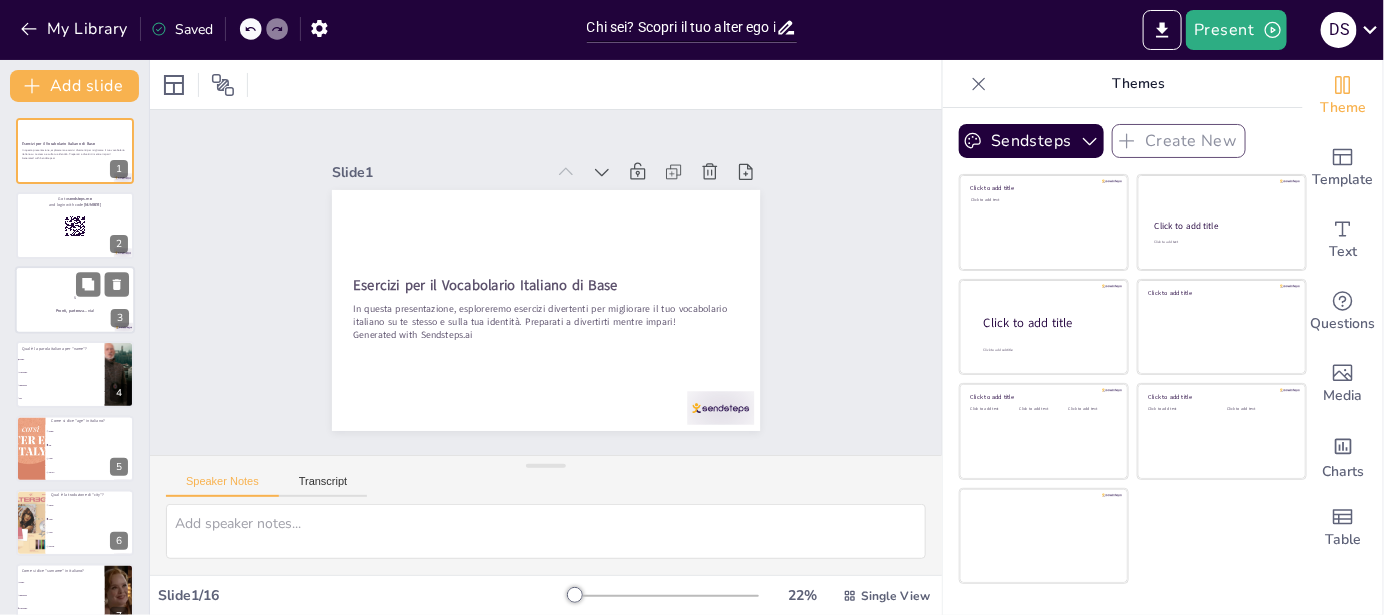 checkbox on "true" 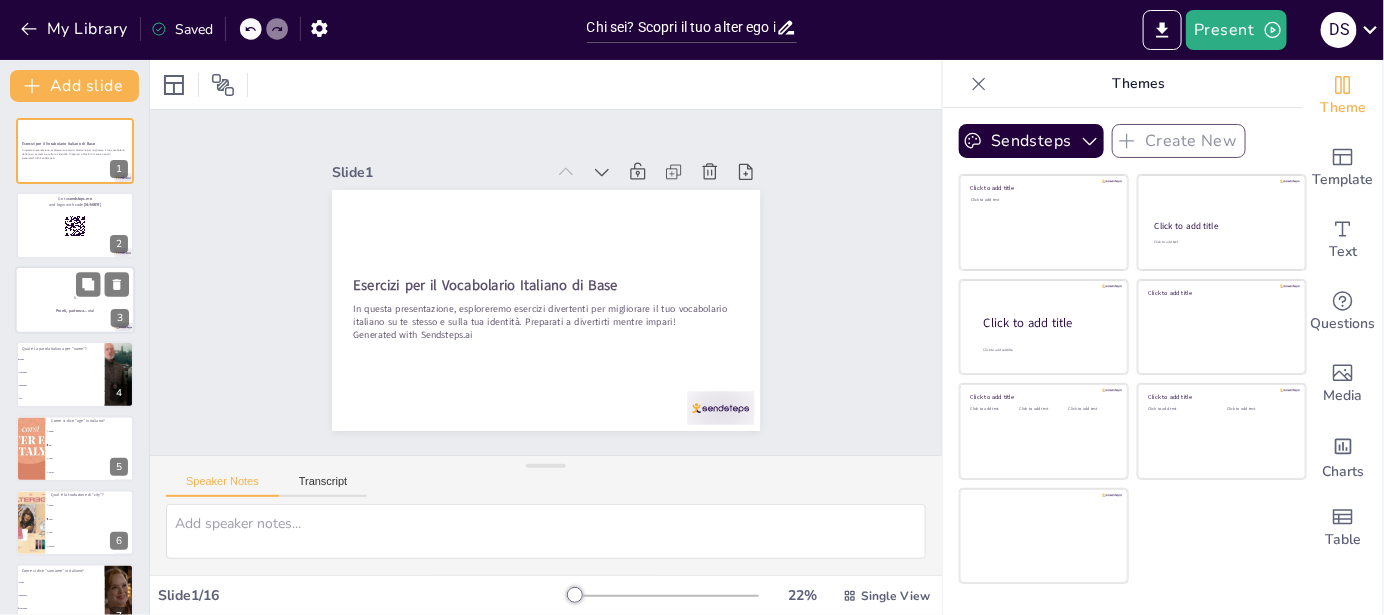 checkbox on "true" 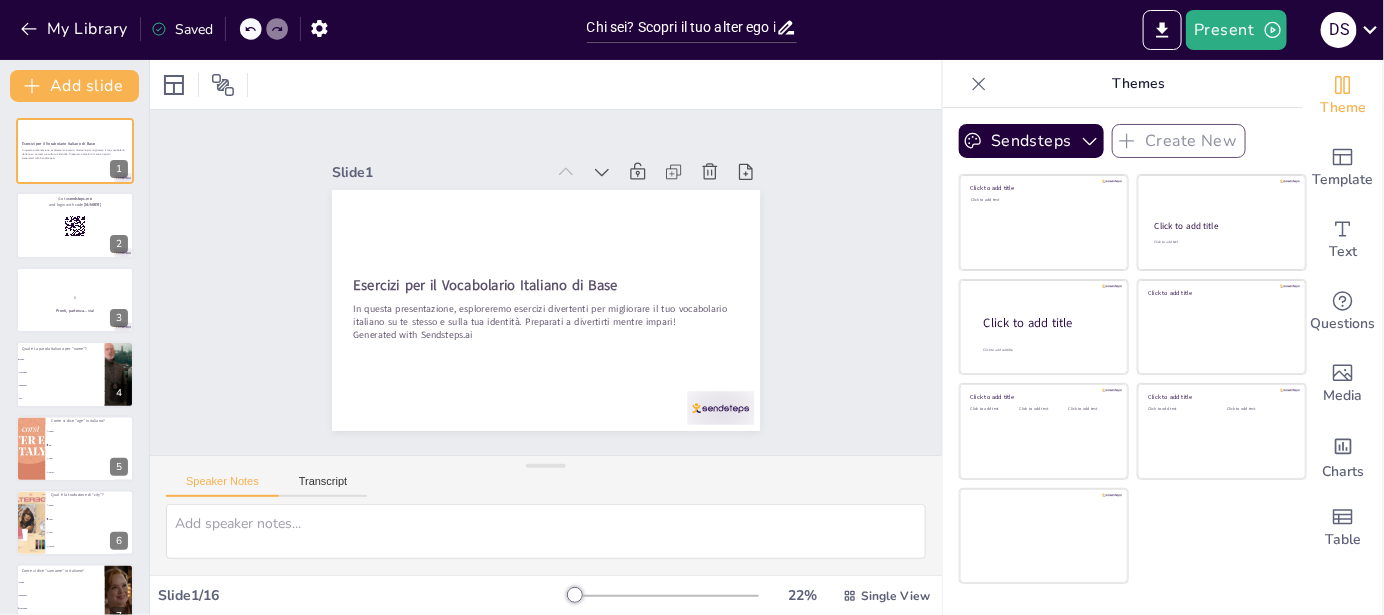 checkbox on "true" 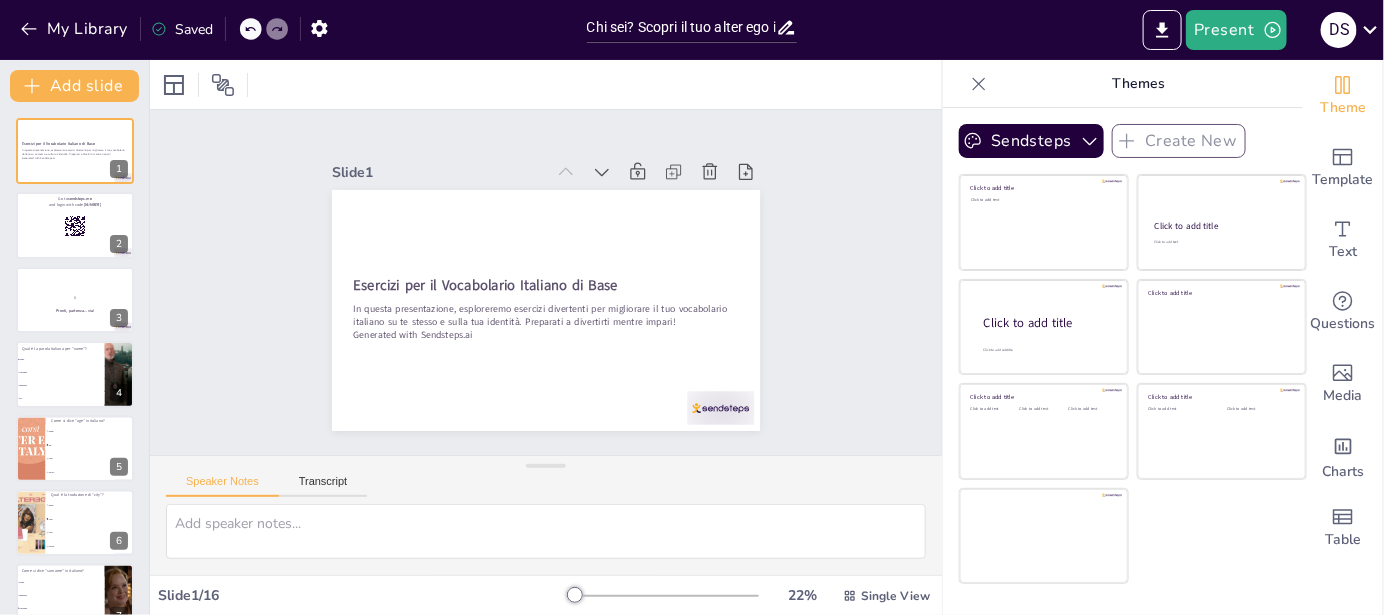 checkbox on "true" 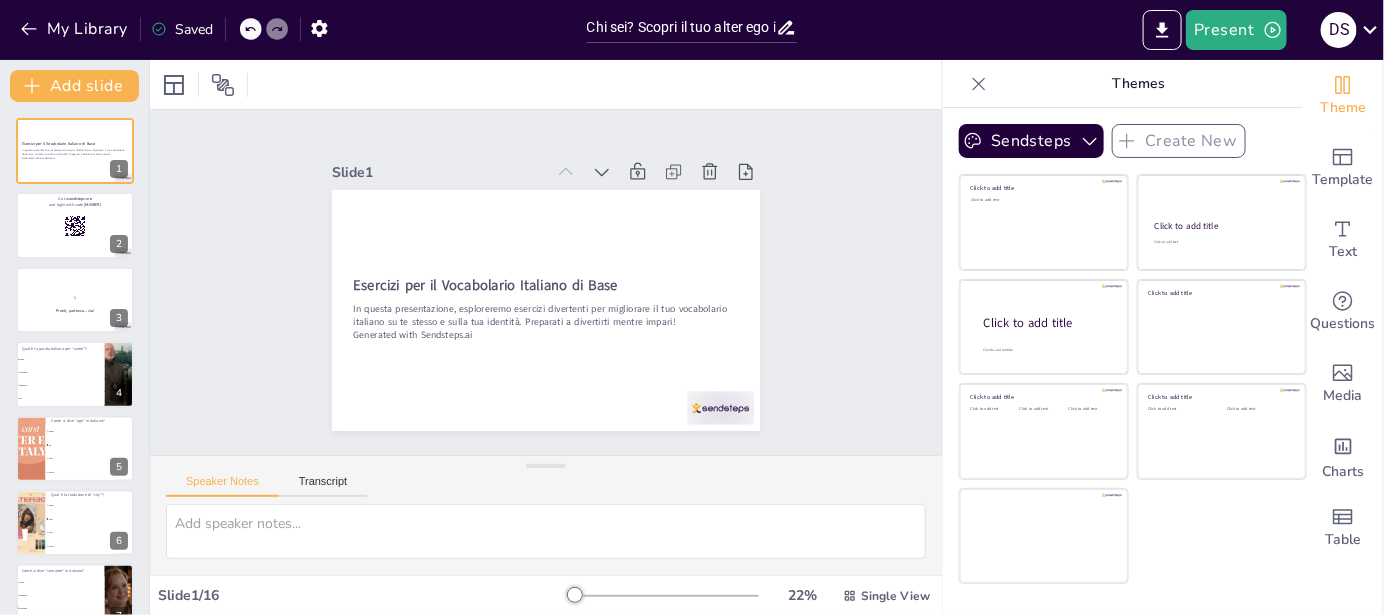checkbox on "true" 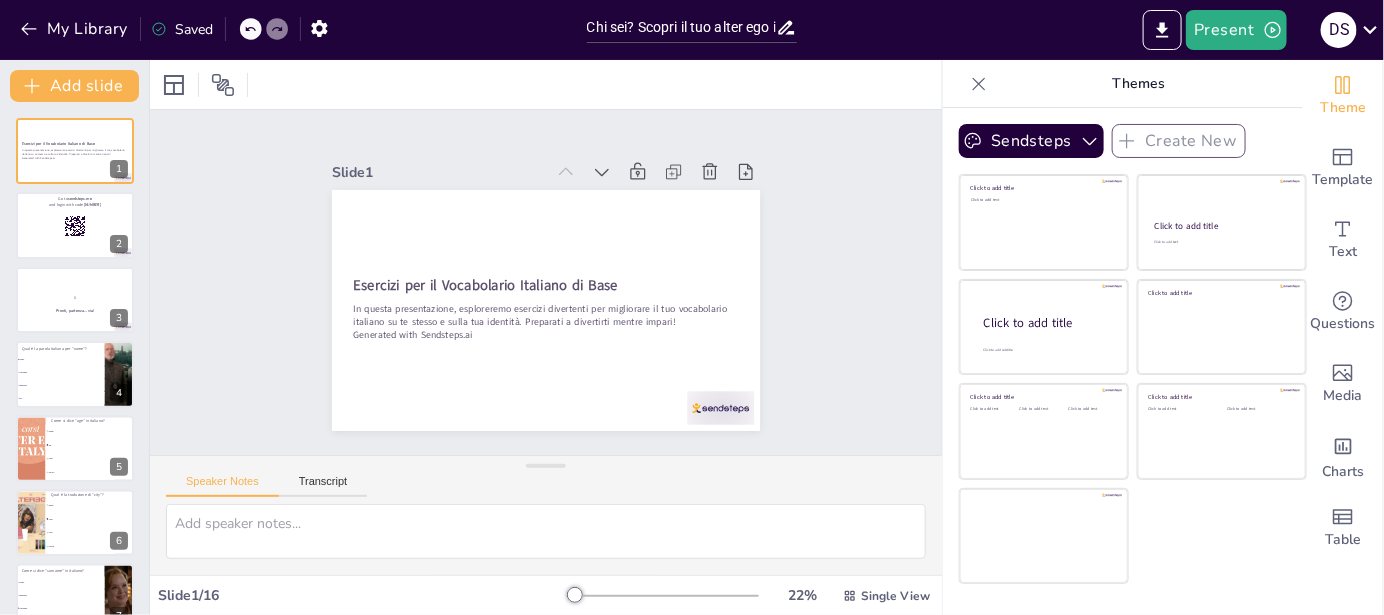 checkbox on "true" 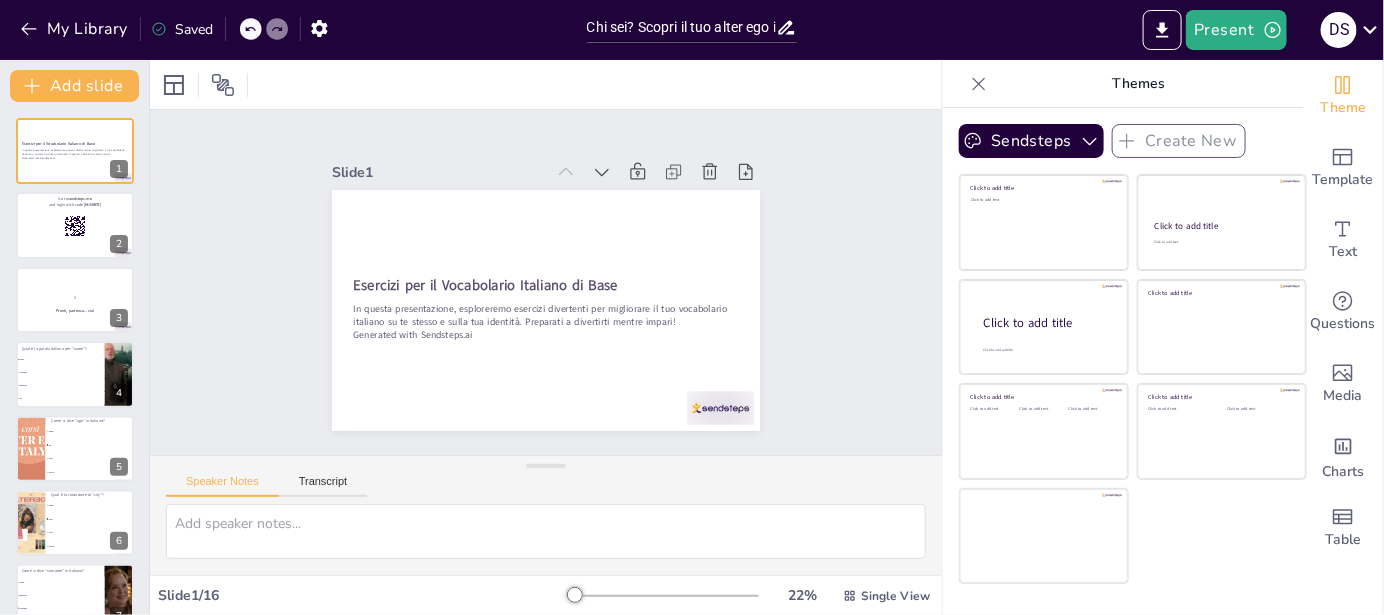 checkbox on "true" 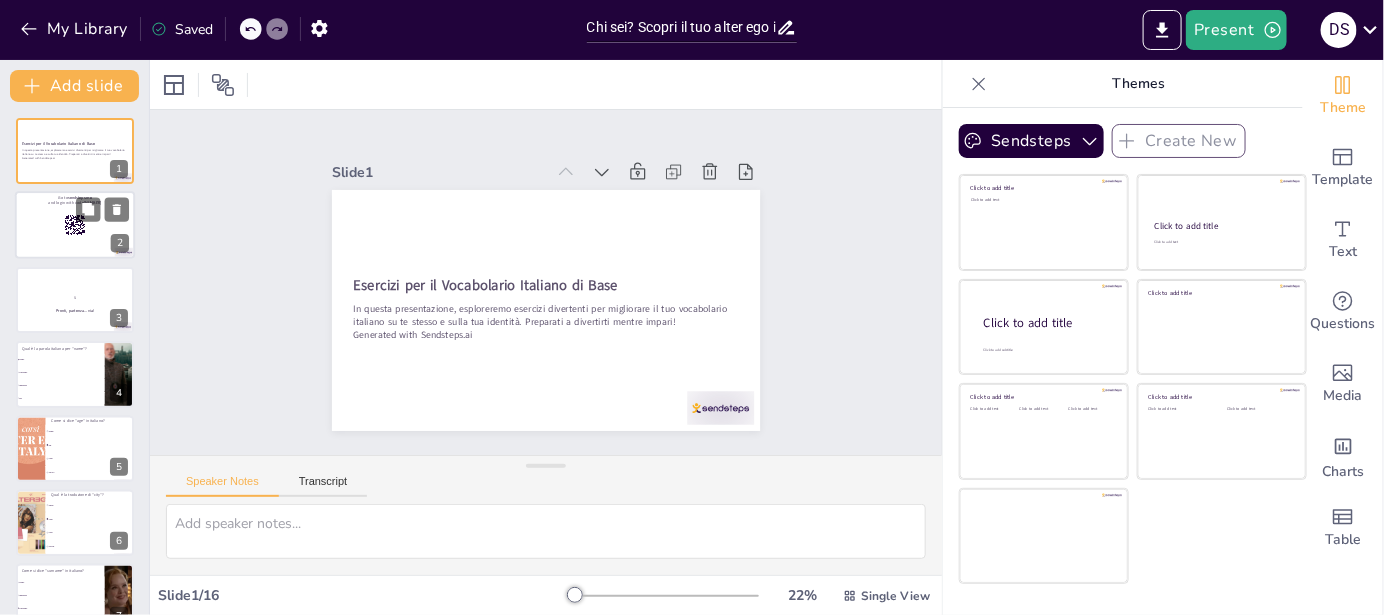 checkbox on "true" 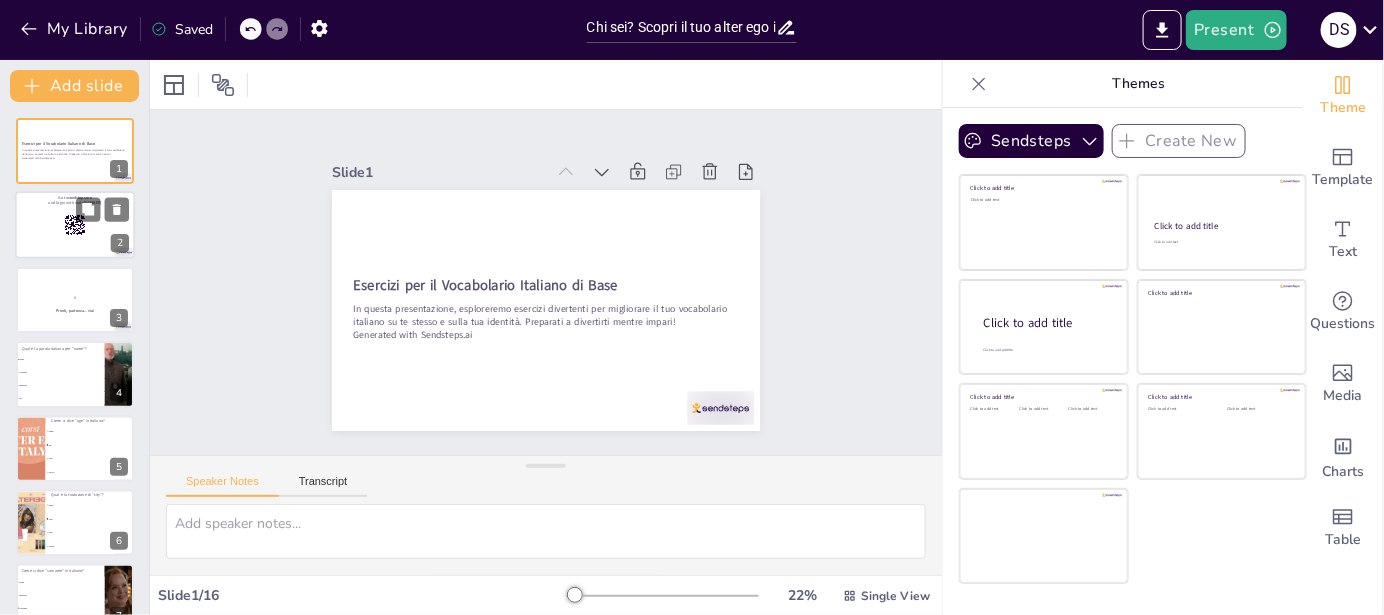 checkbox on "true" 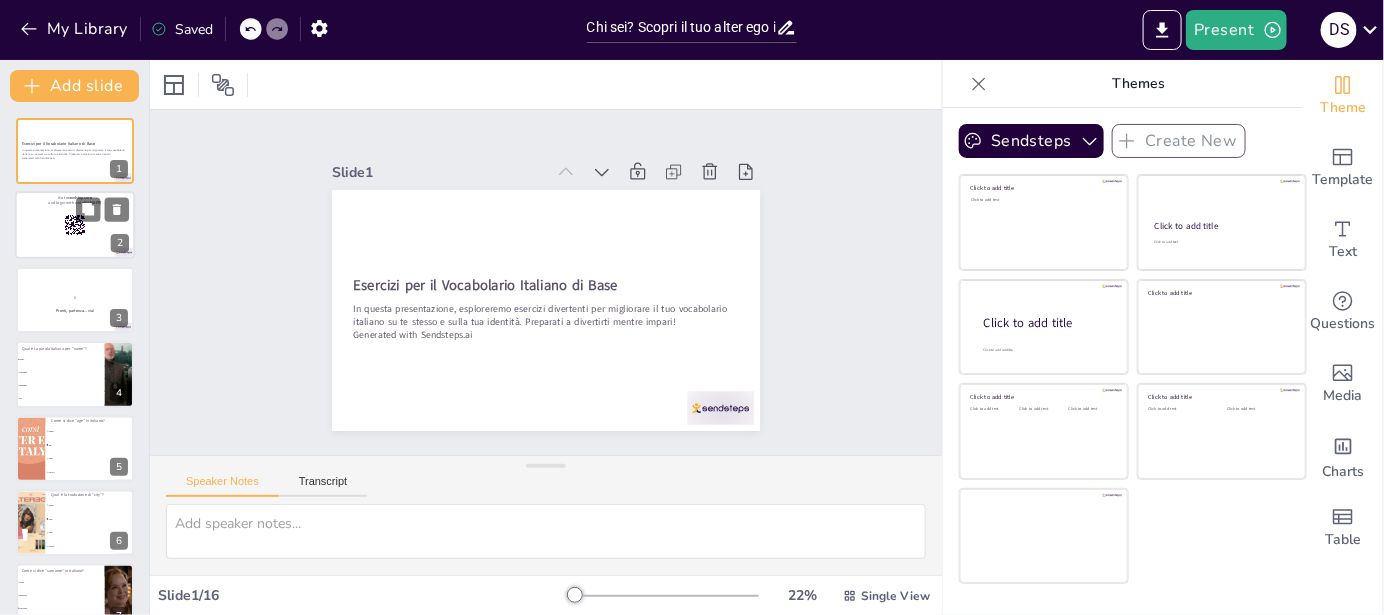 checkbox on "true" 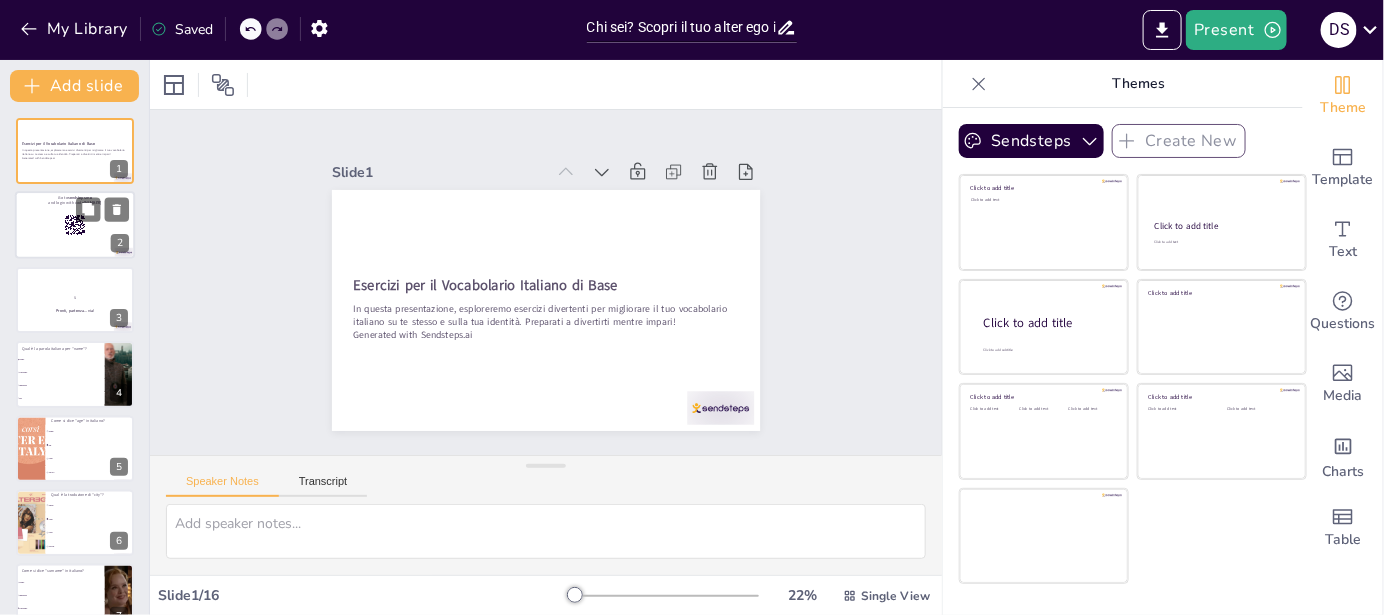 checkbox on "true" 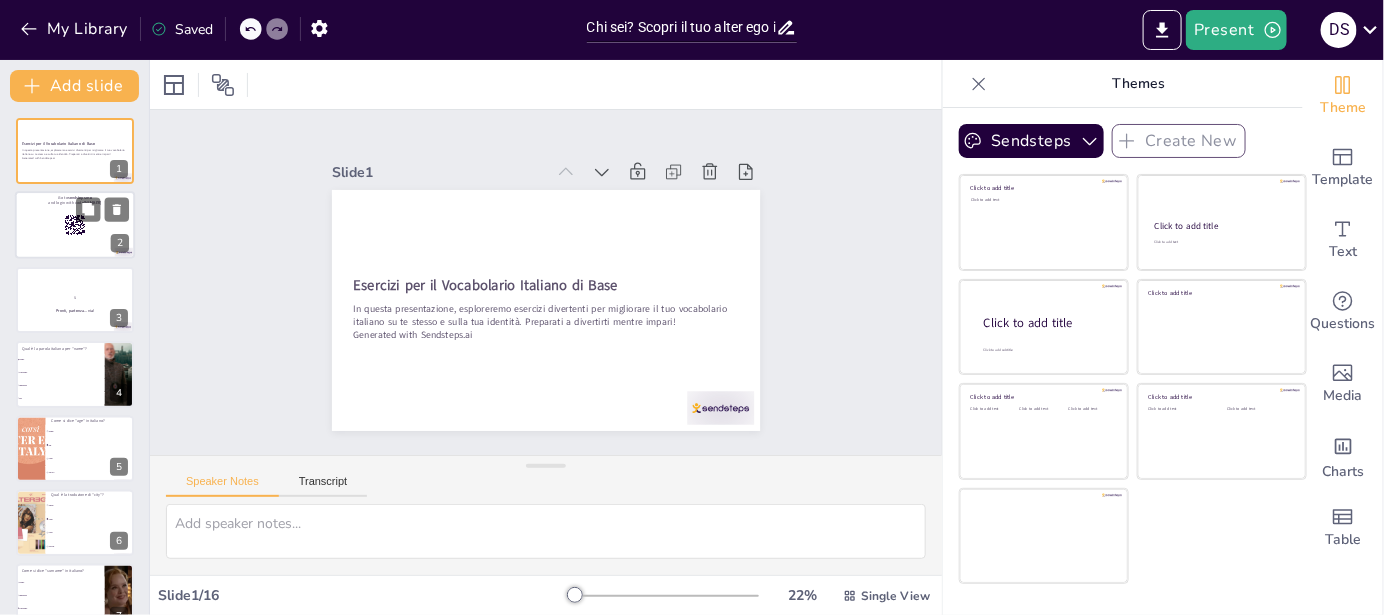 checkbox on "true" 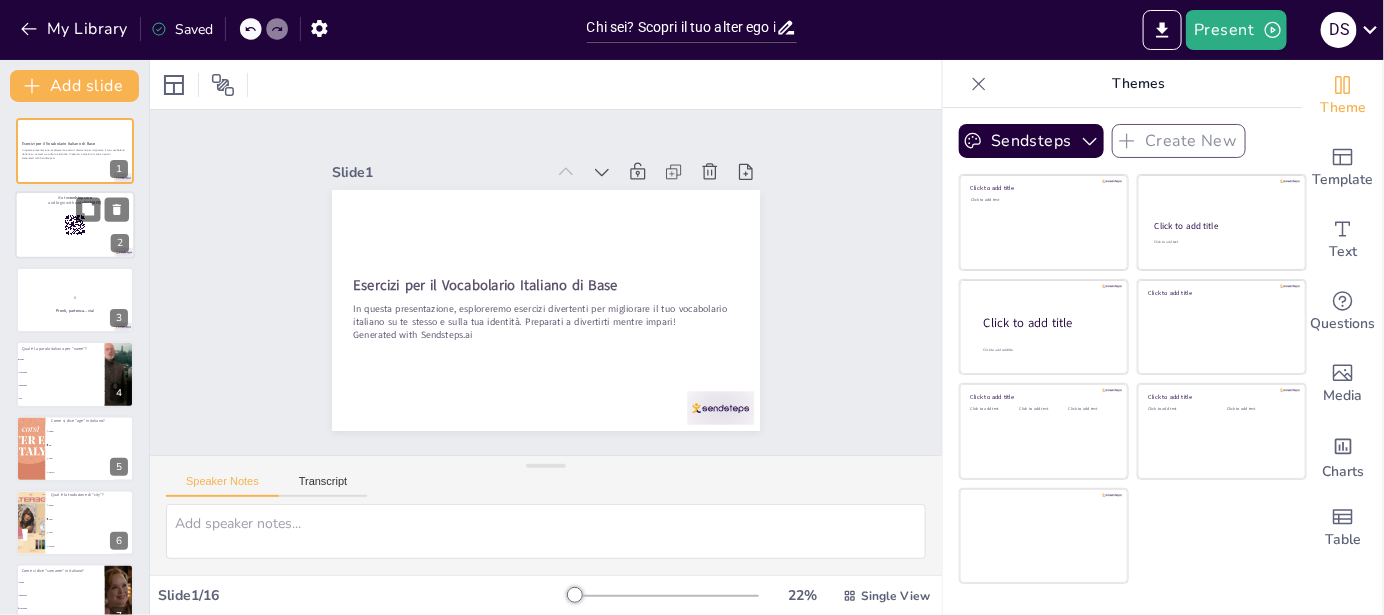 checkbox on "true" 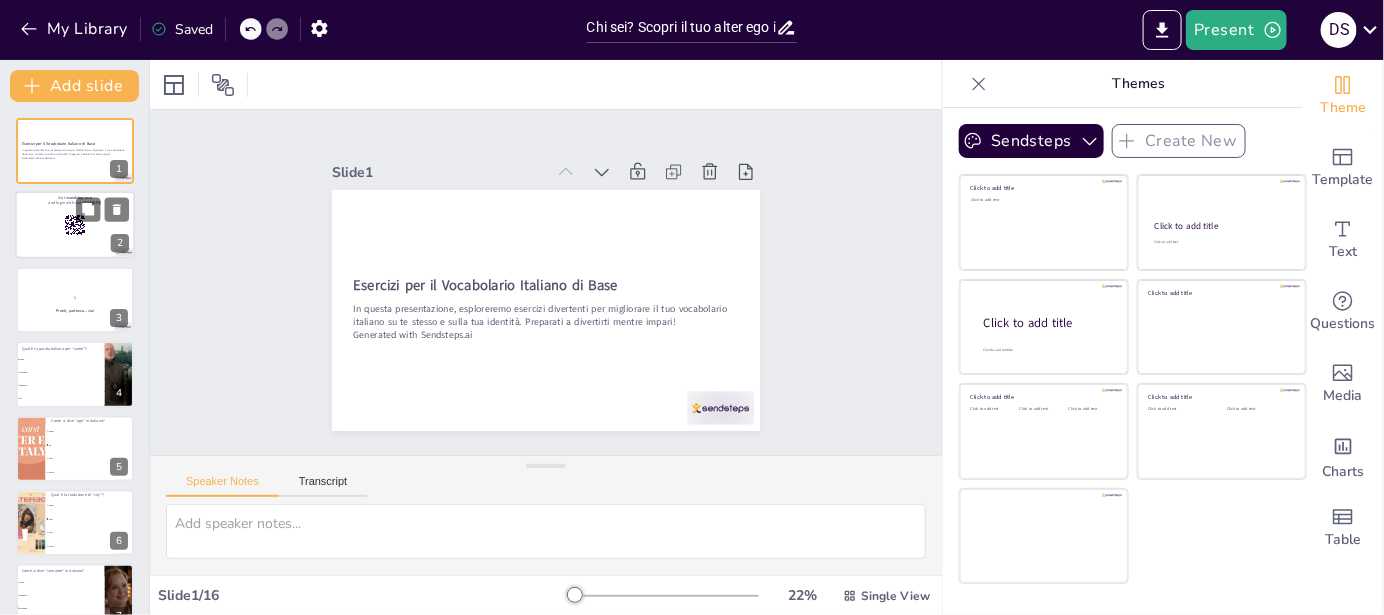 checkbox on "true" 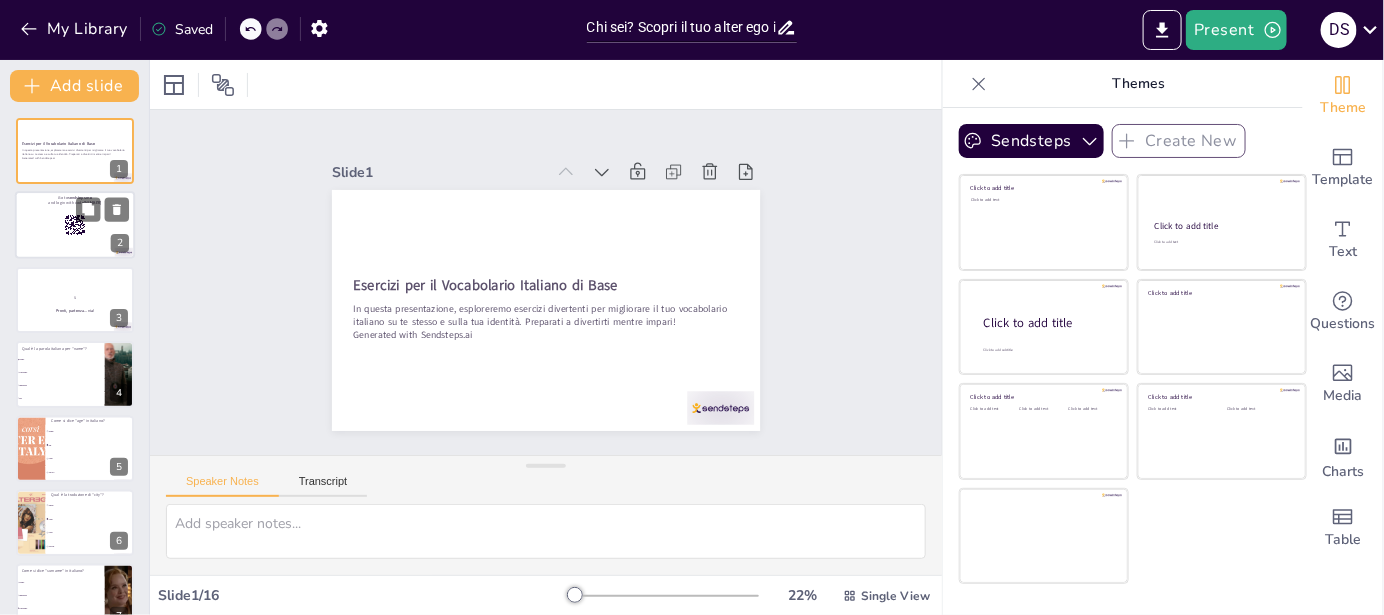 checkbox on "true" 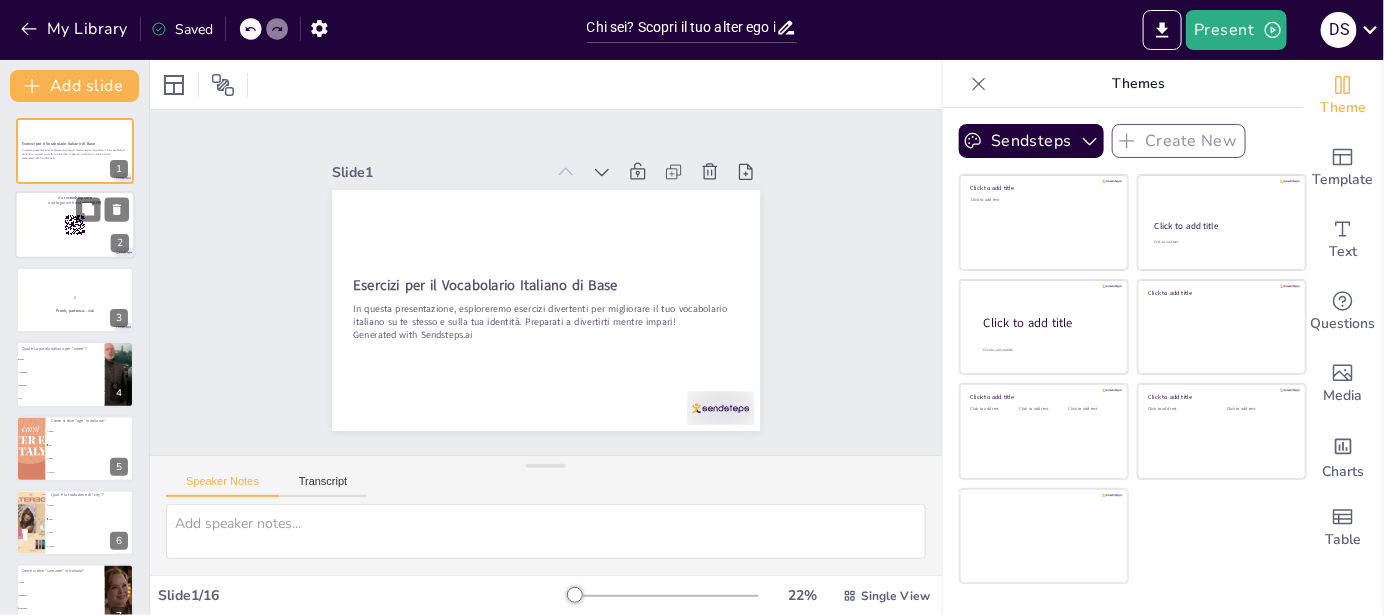 checkbox on "true" 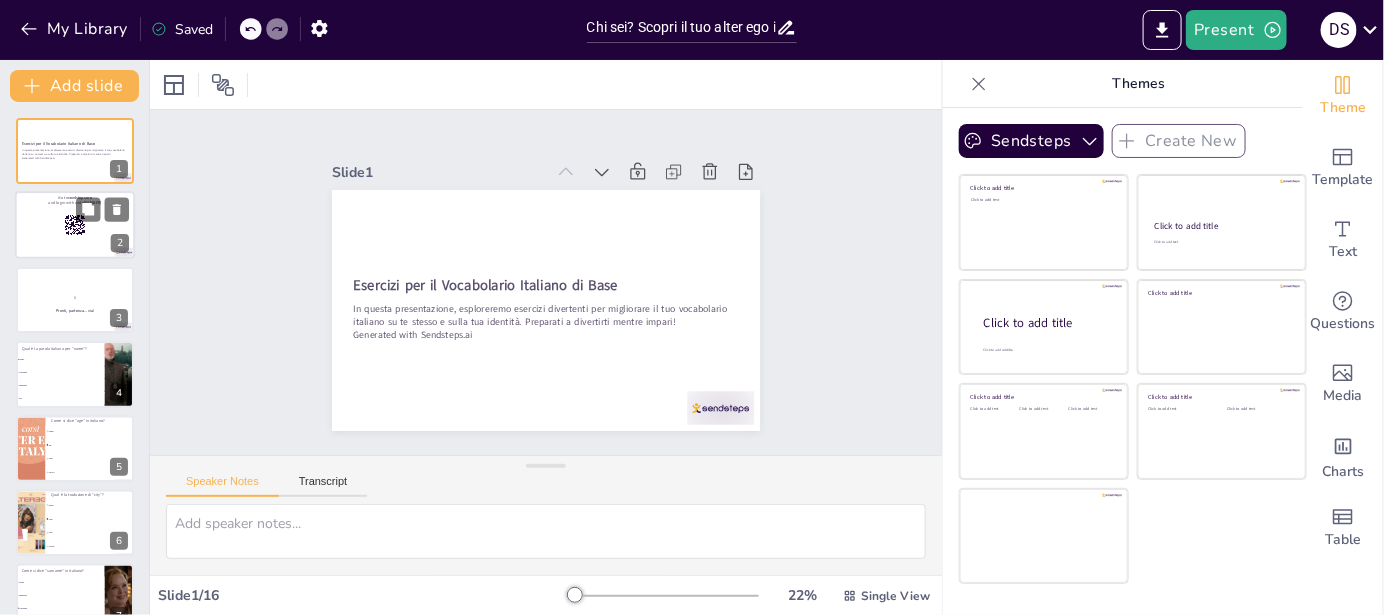 checkbox on "true" 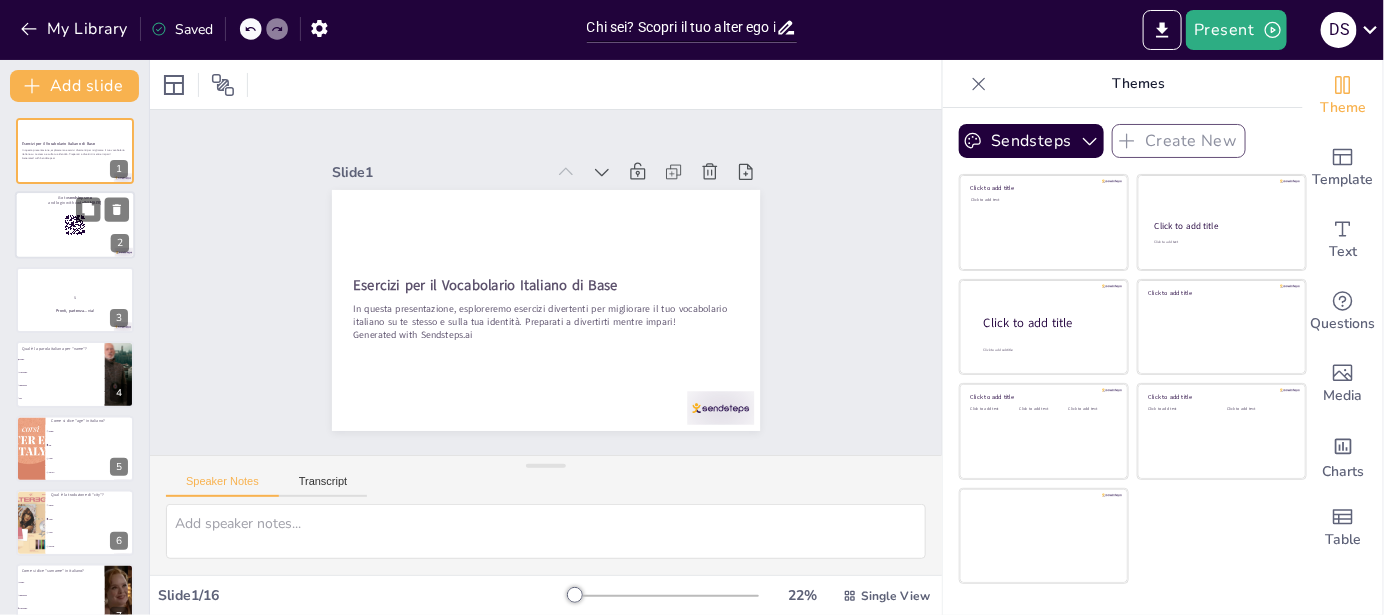 checkbox on "true" 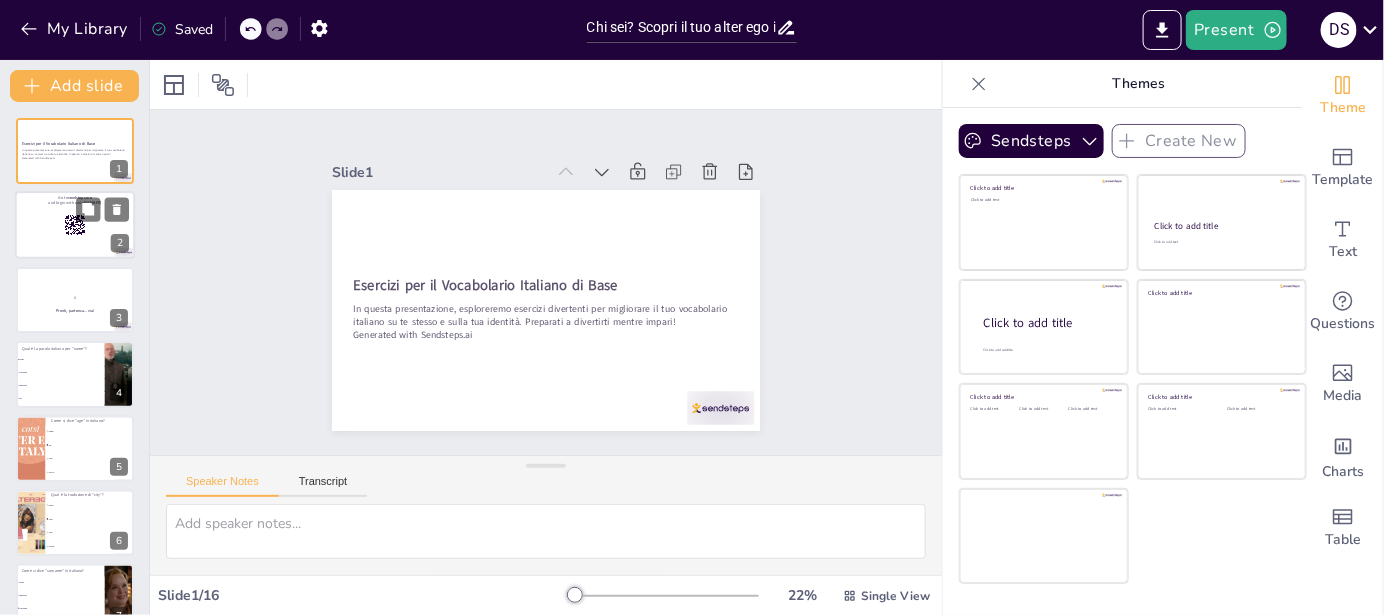 checkbox on "true" 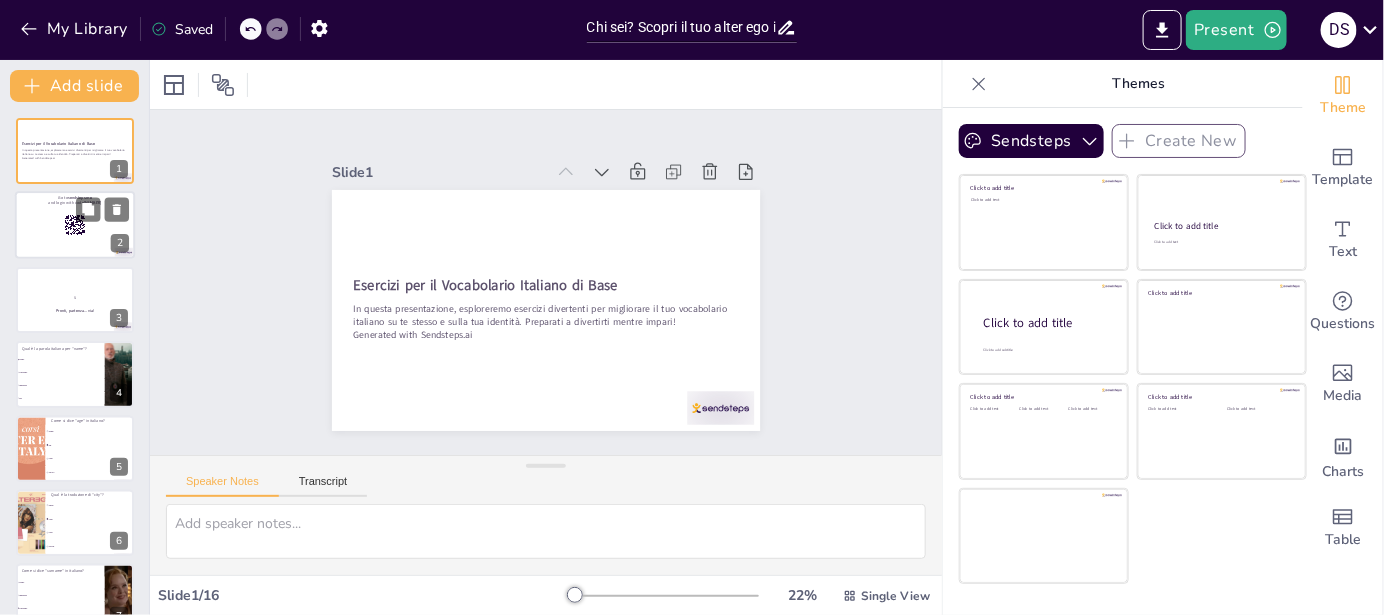 checkbox on "true" 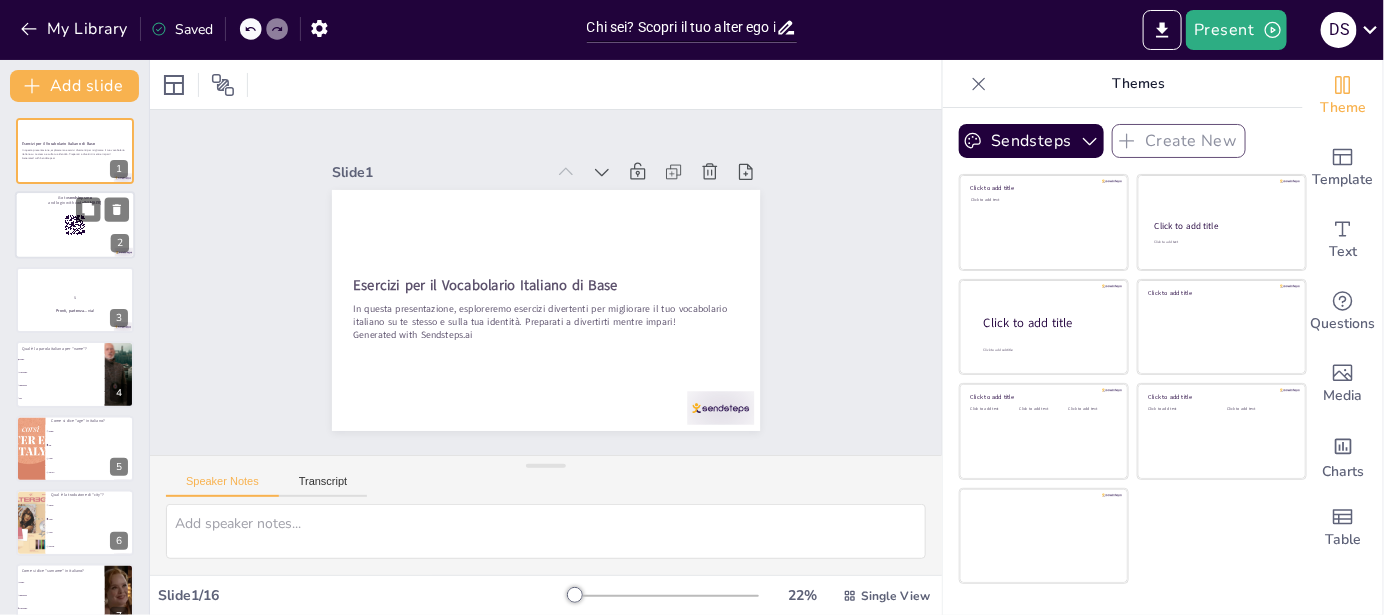 checkbox on "true" 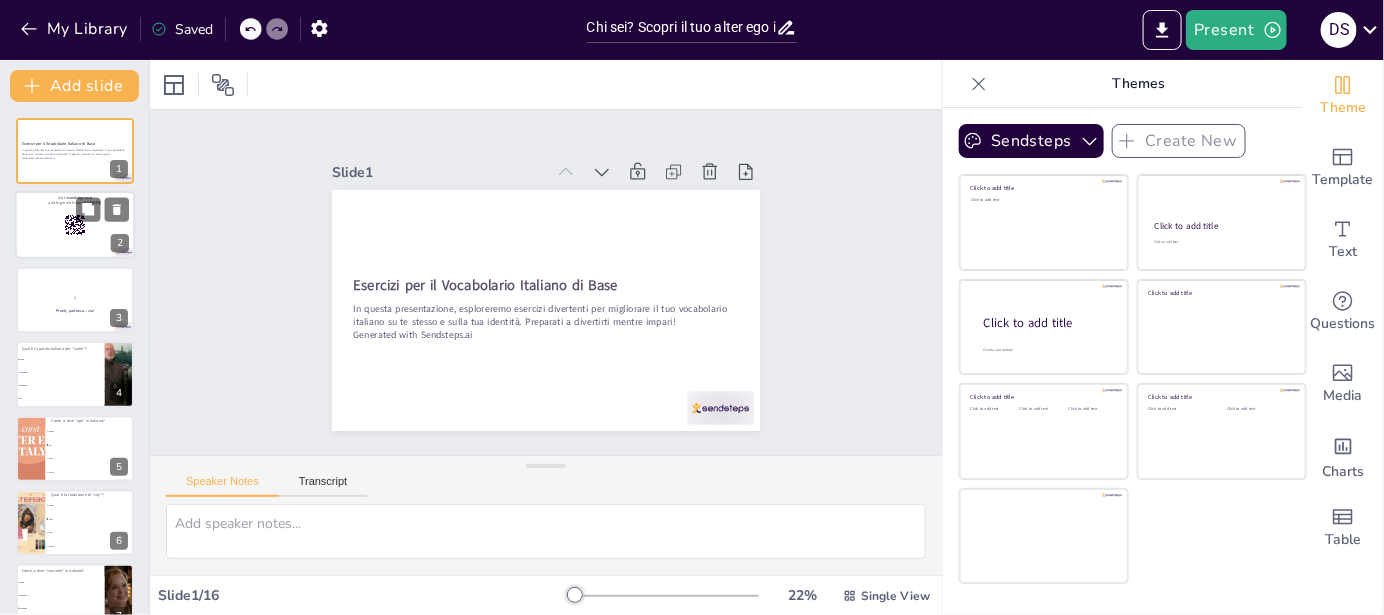checkbox on "true" 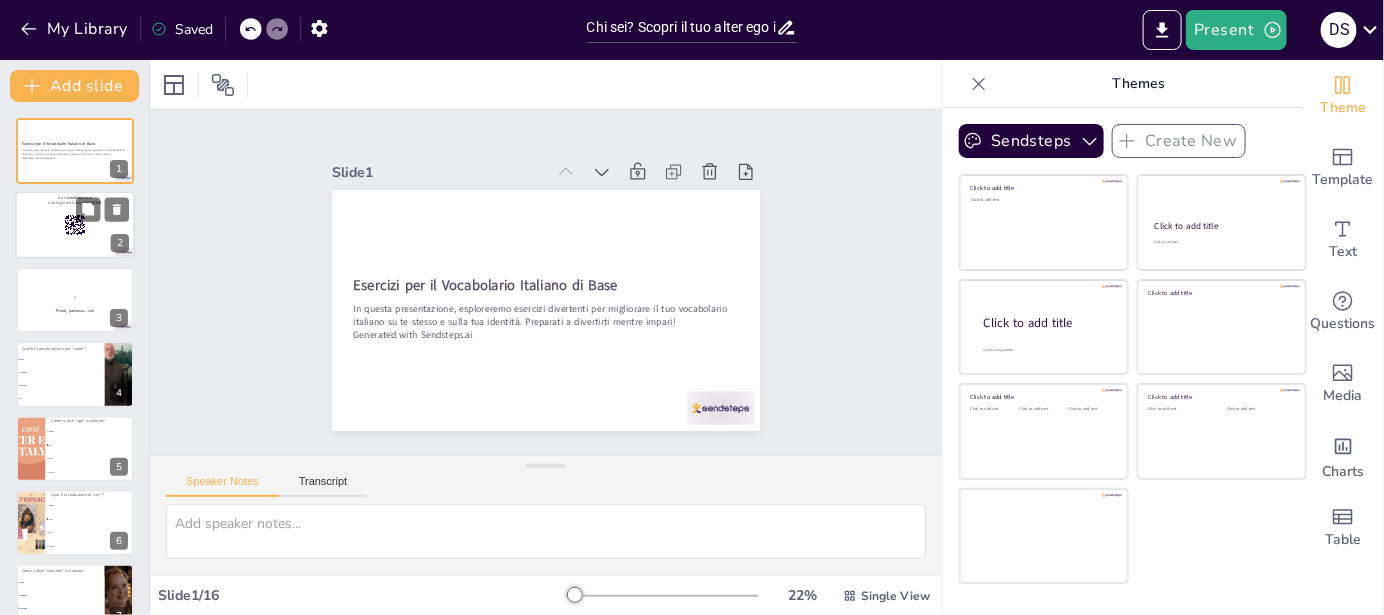 checkbox on "true" 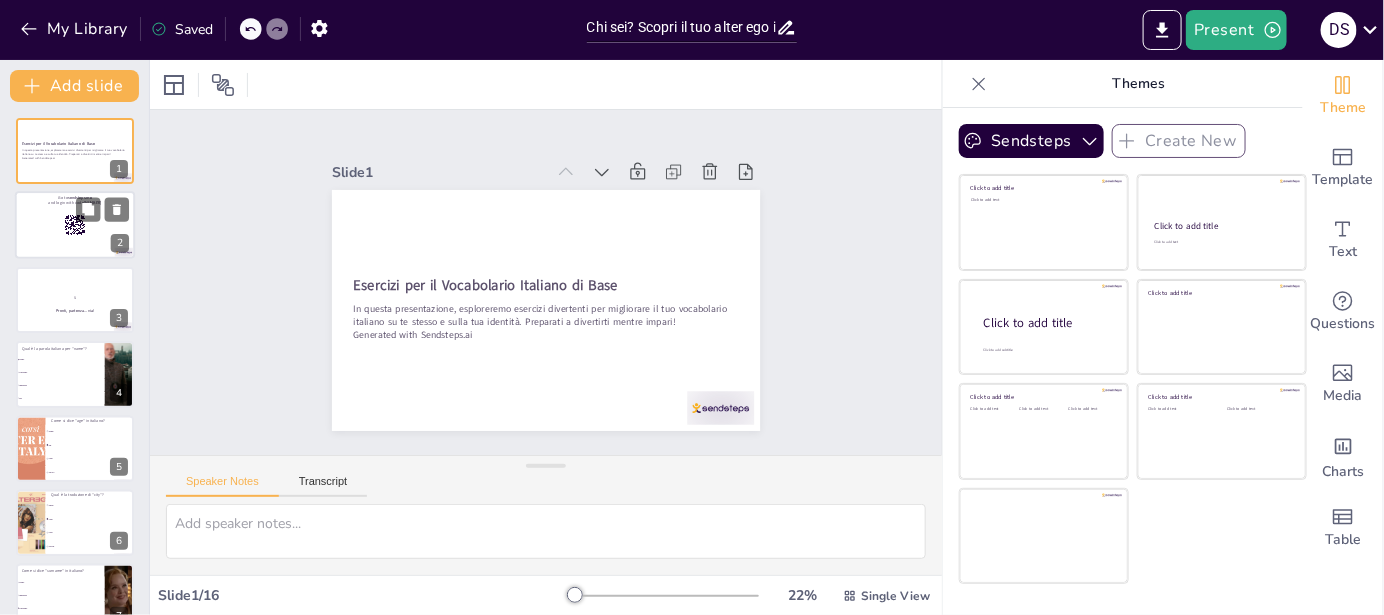 checkbox on "true" 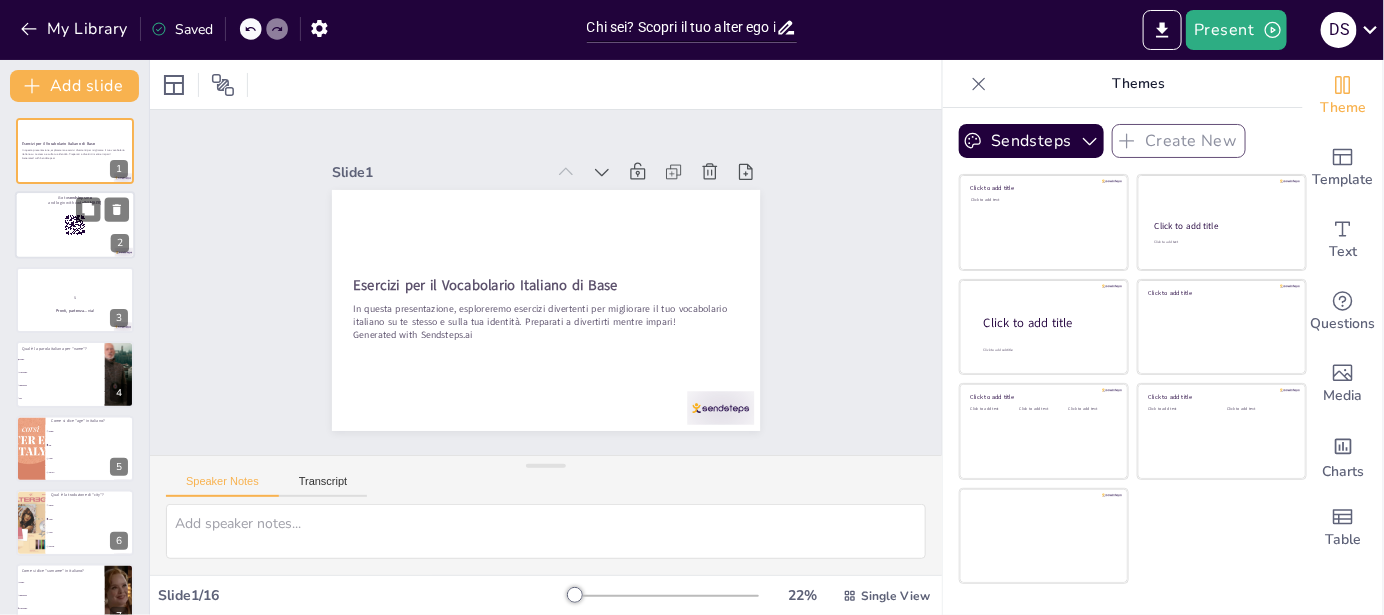 checkbox on "true" 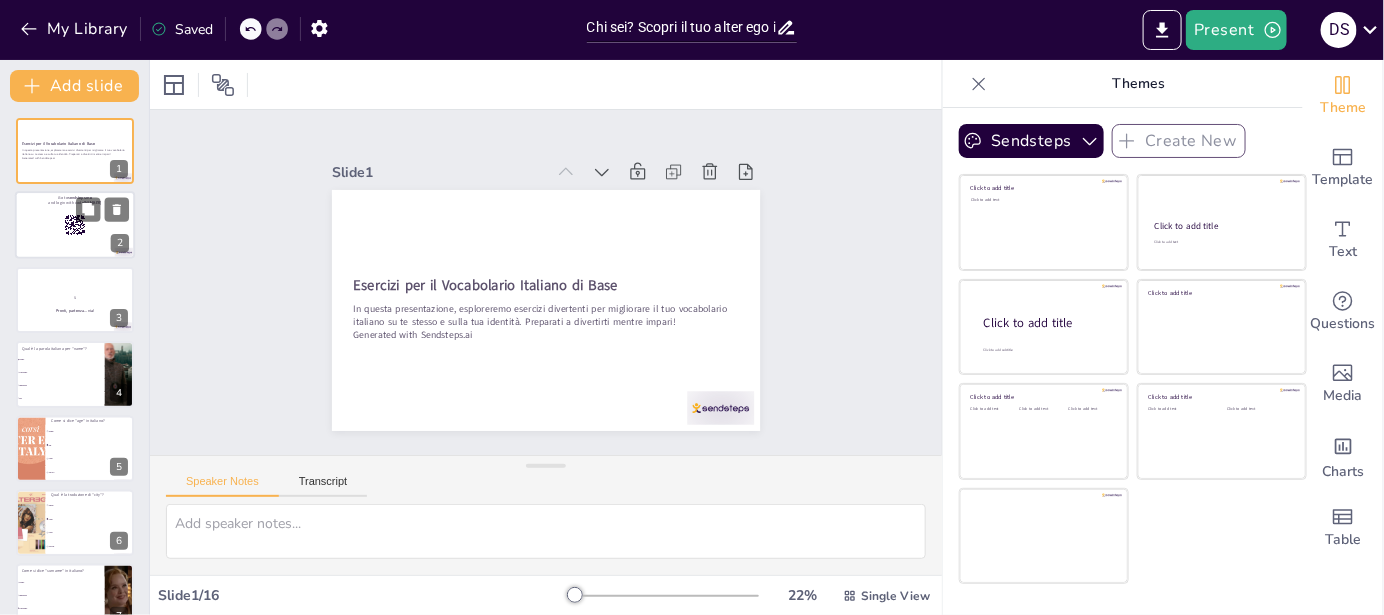 checkbox on "true" 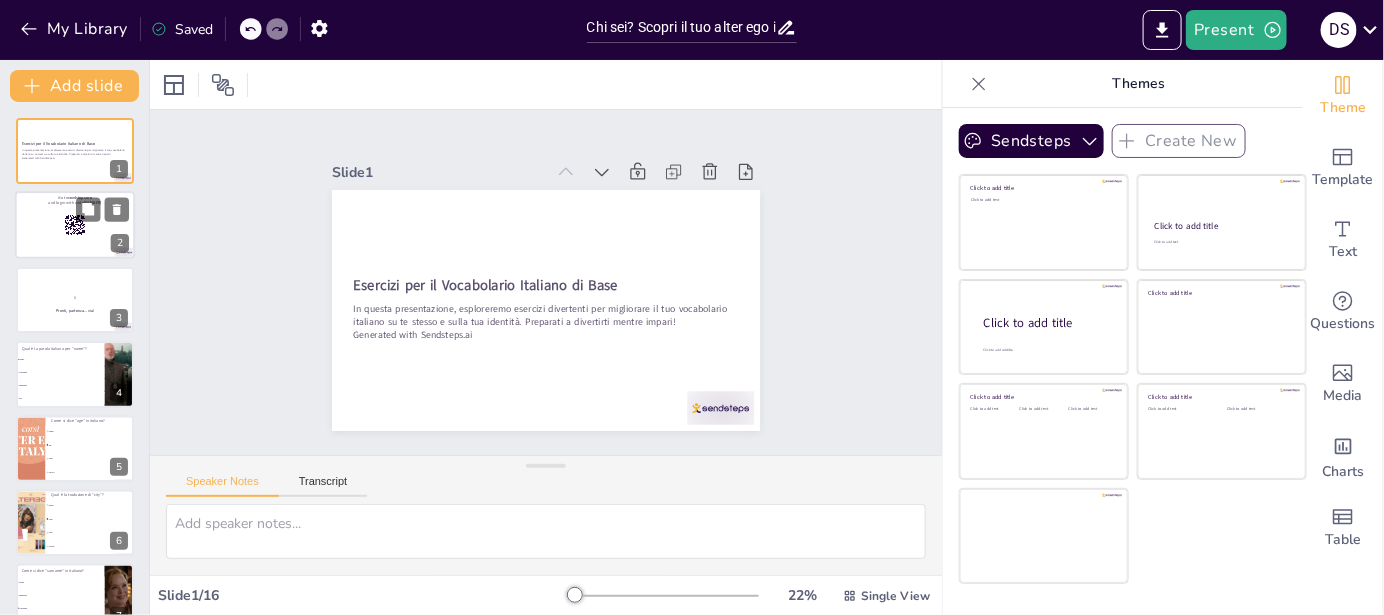 checkbox on "true" 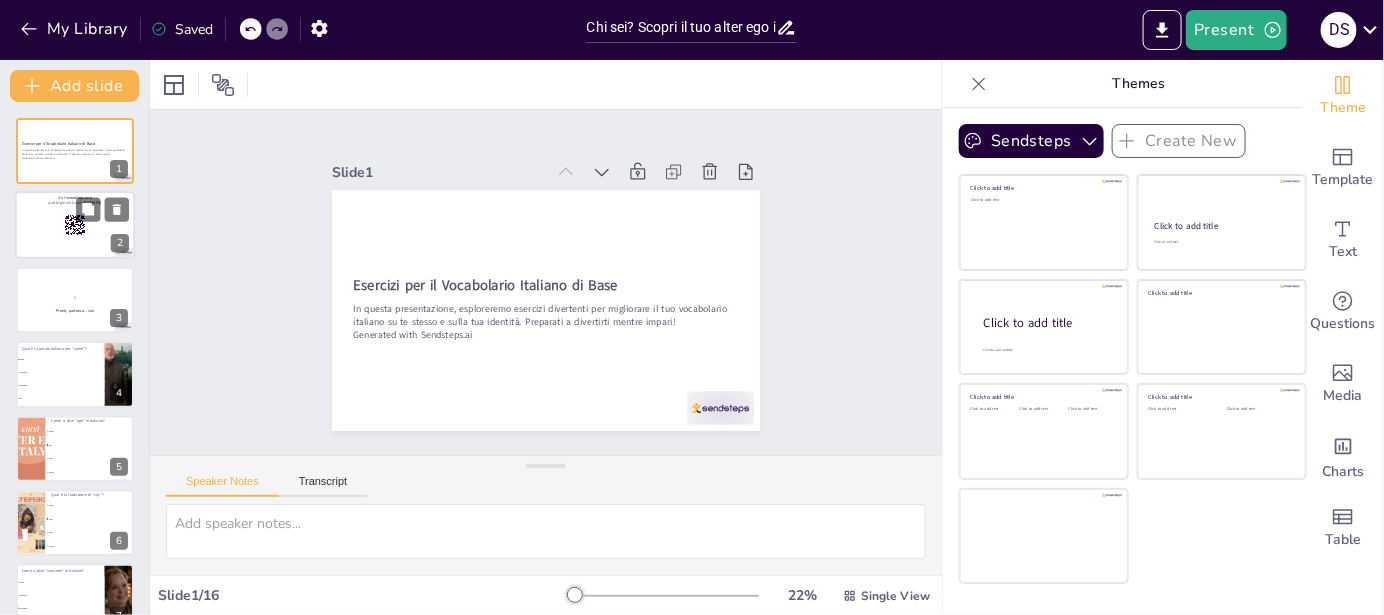 checkbox on "true" 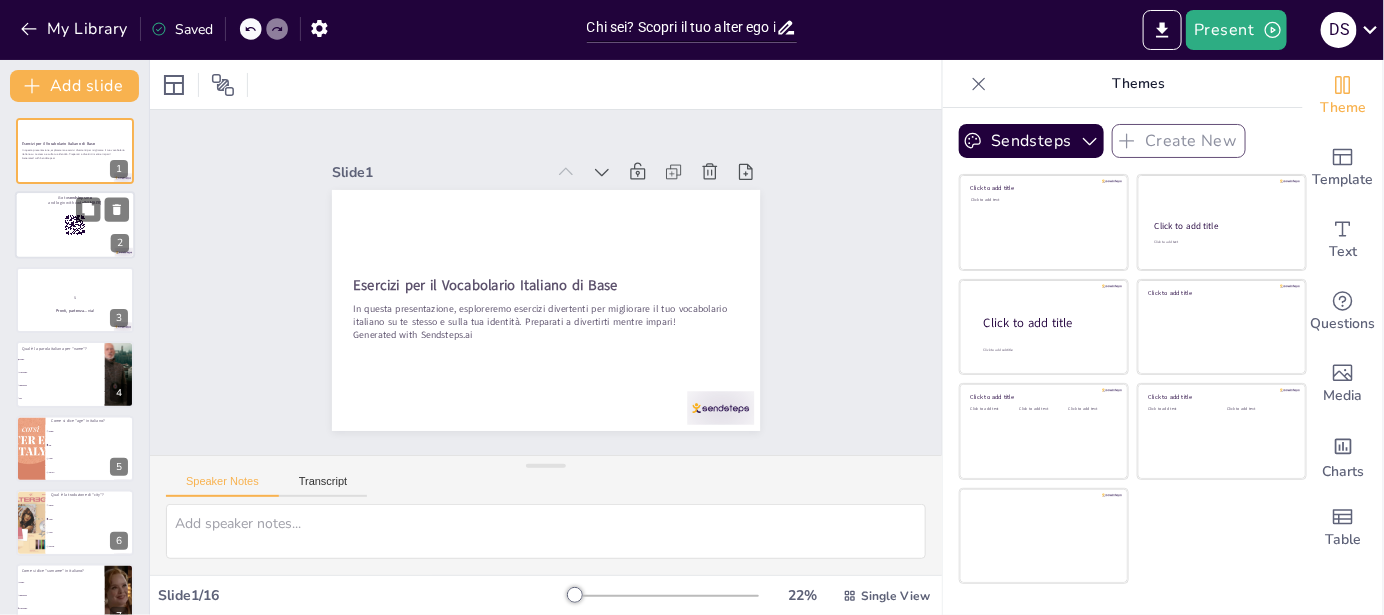 checkbox on "true" 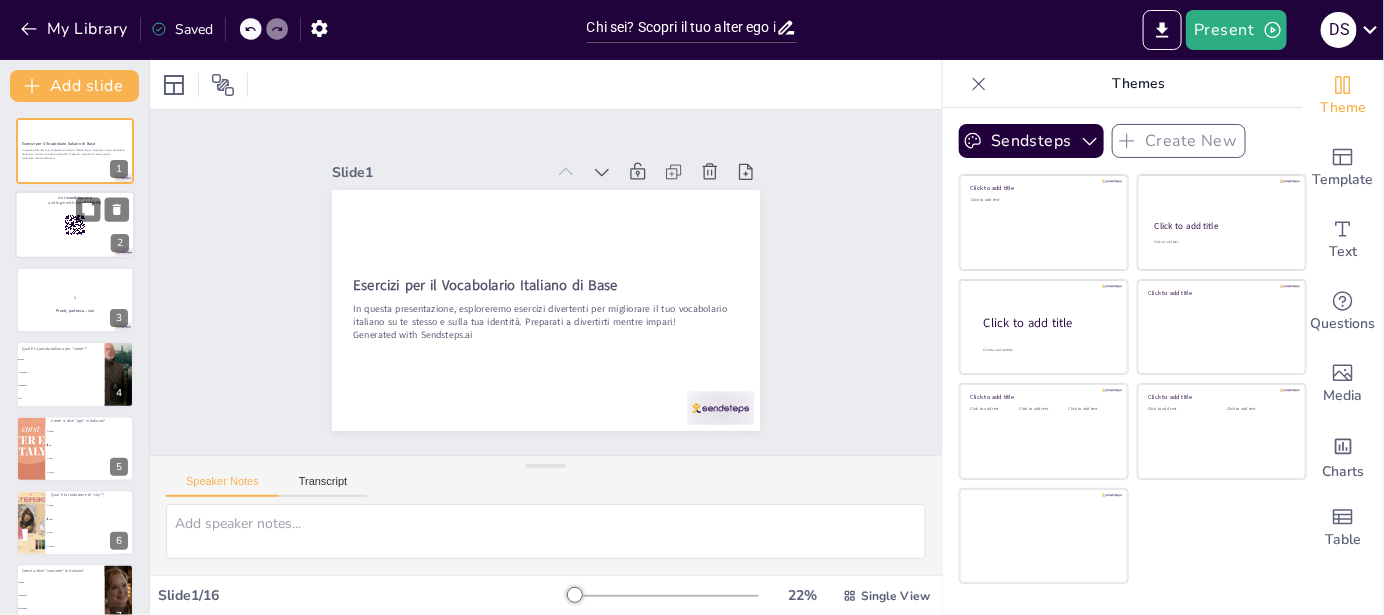 checkbox on "true" 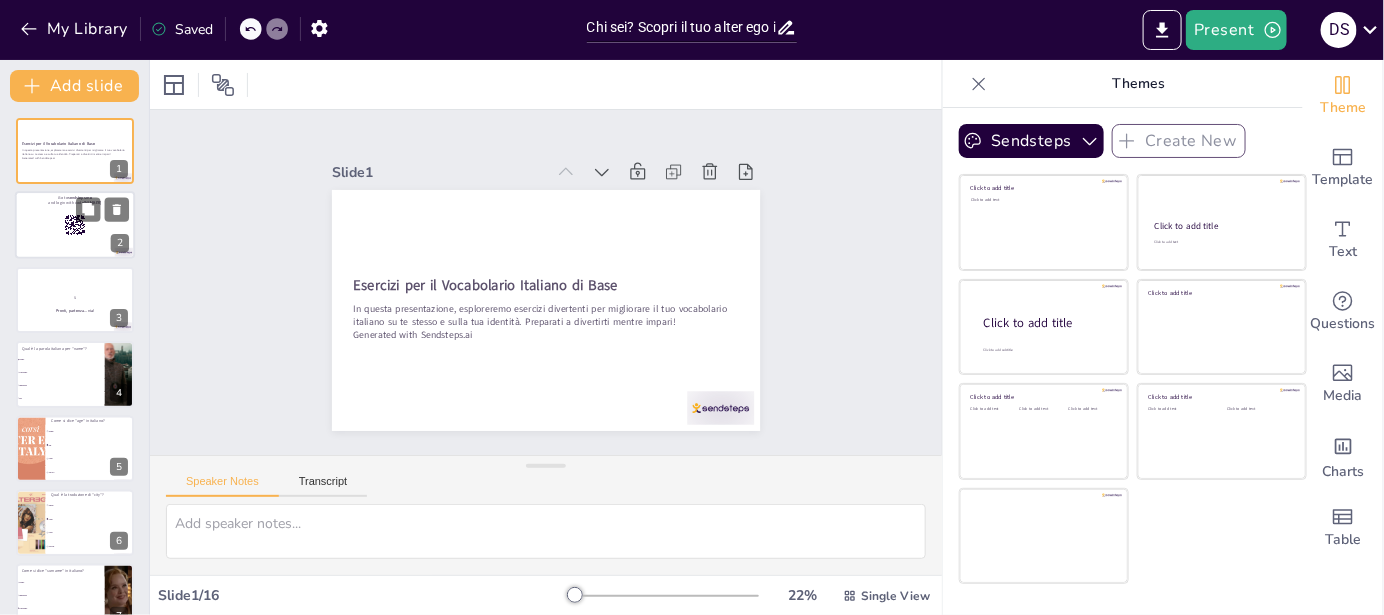 checkbox on "true" 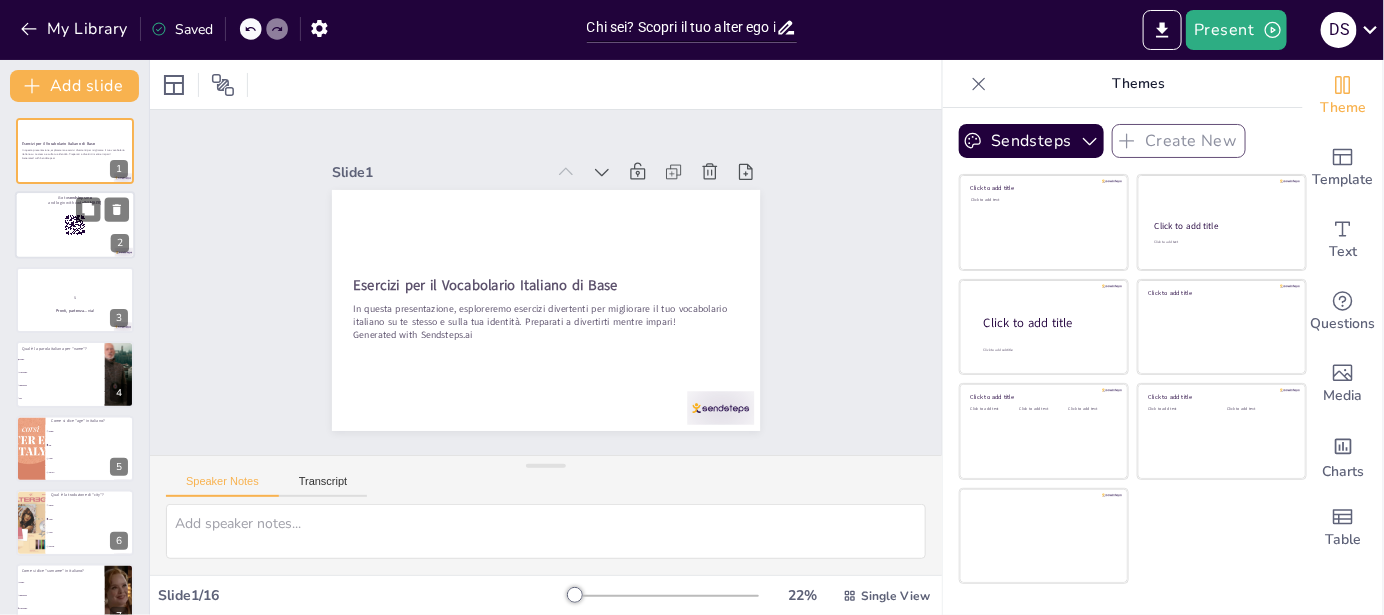 checkbox on "true" 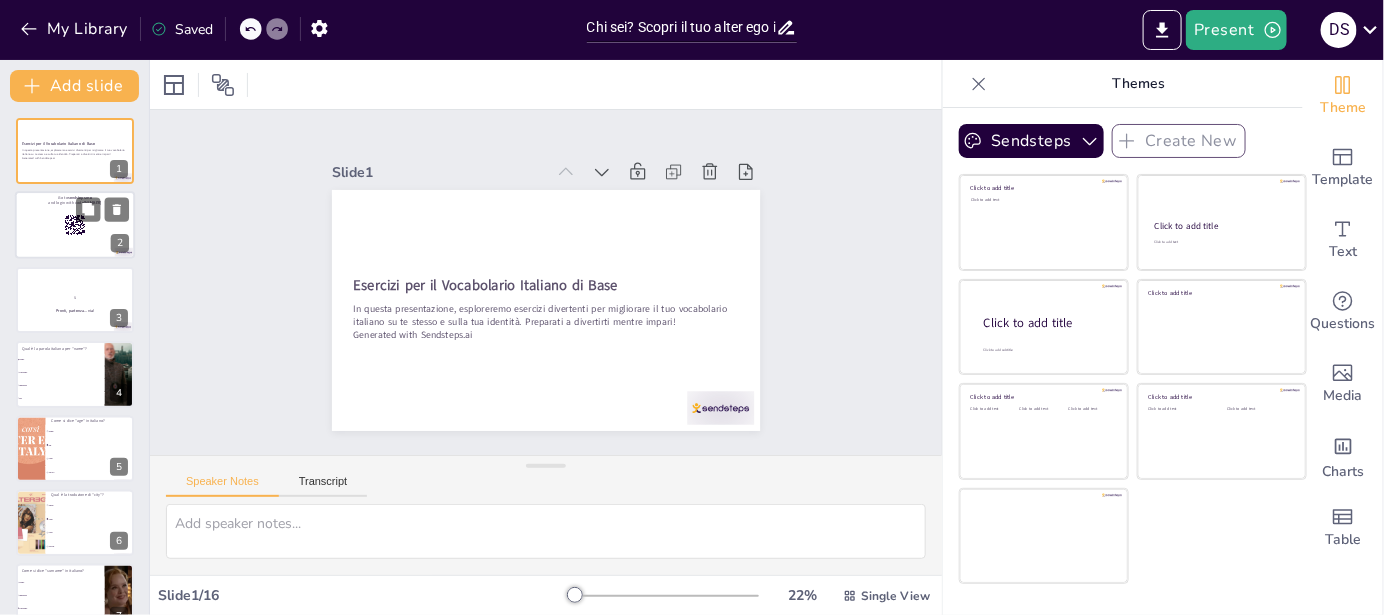 checkbox on "true" 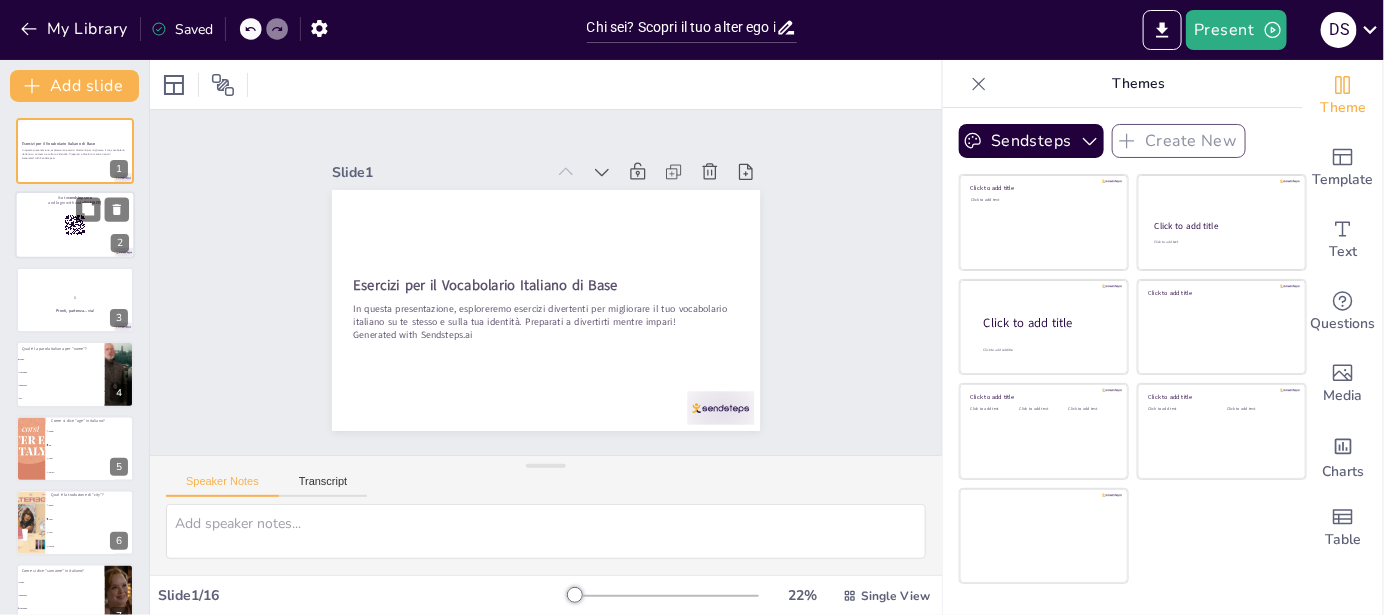 checkbox on "true" 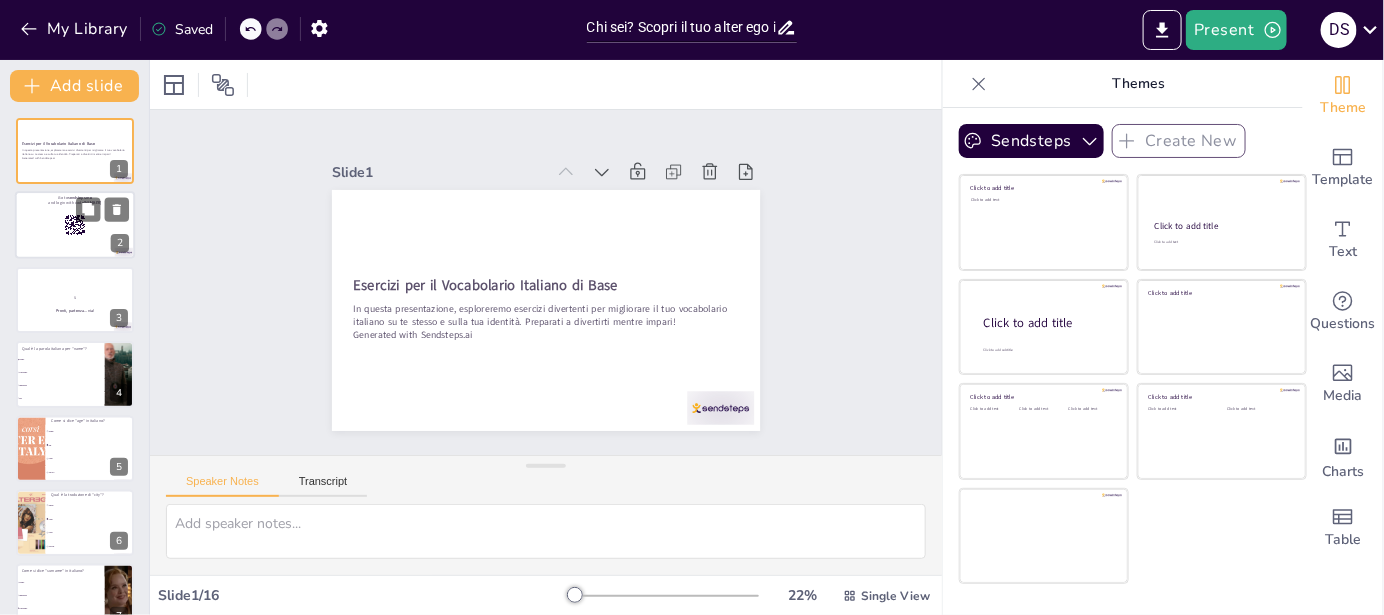 checkbox on "true" 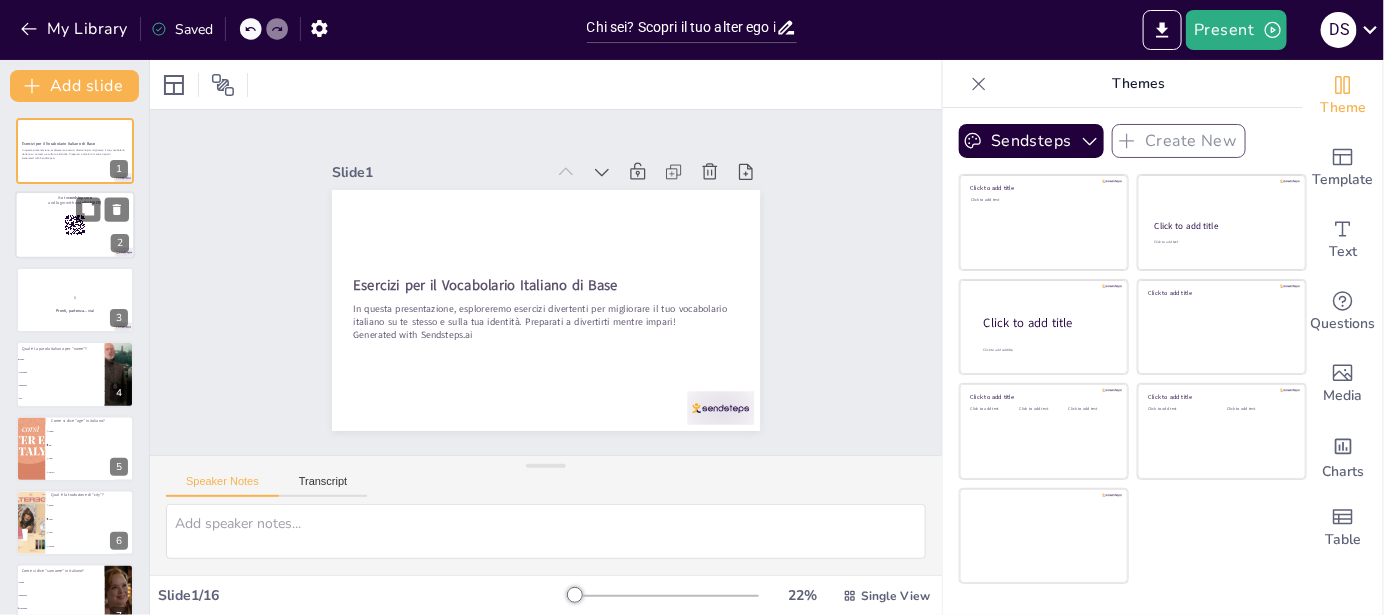 checkbox on "true" 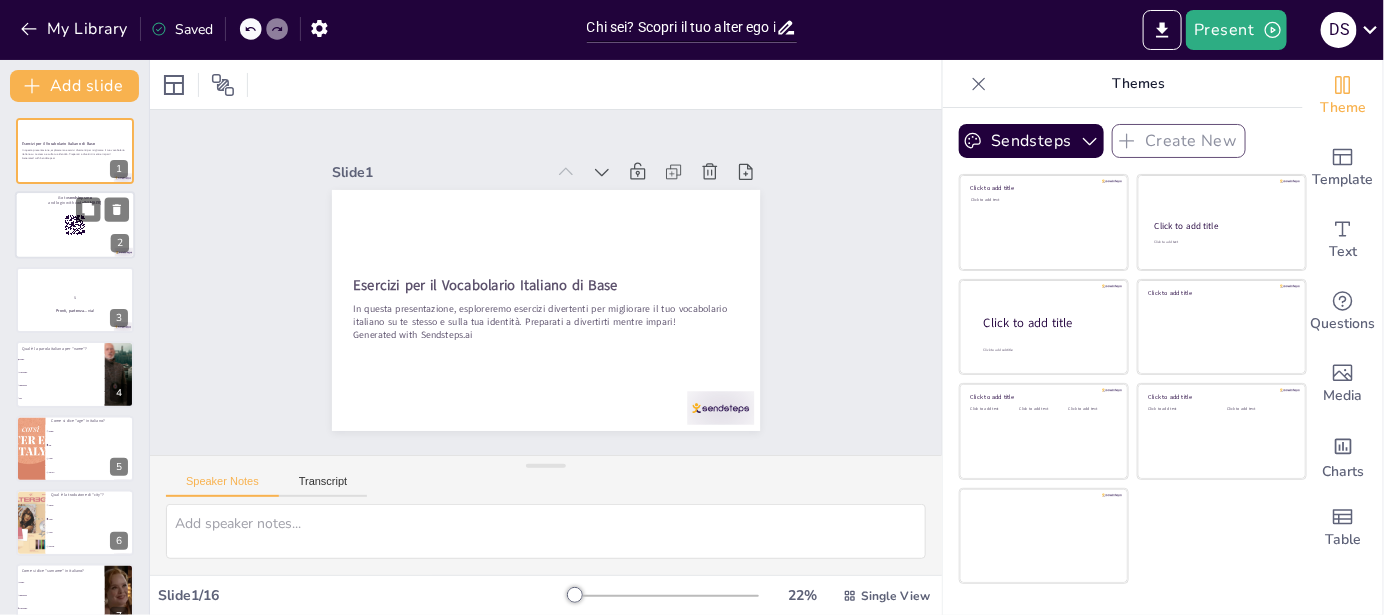 checkbox on "true" 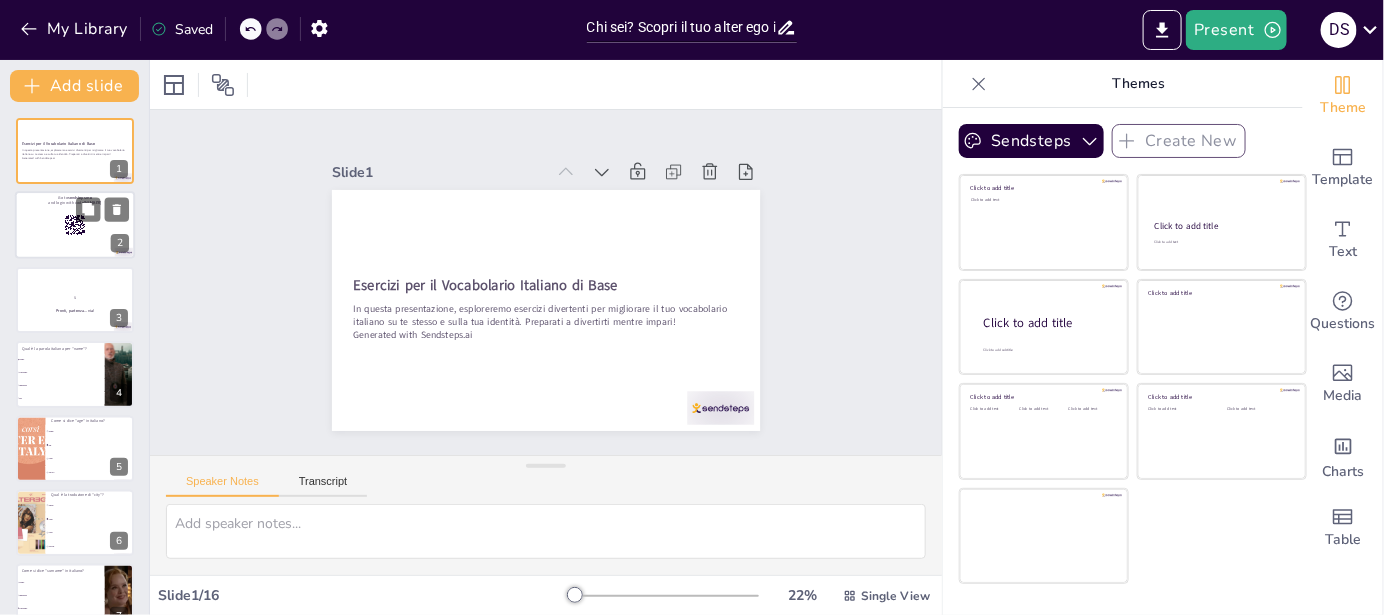 type 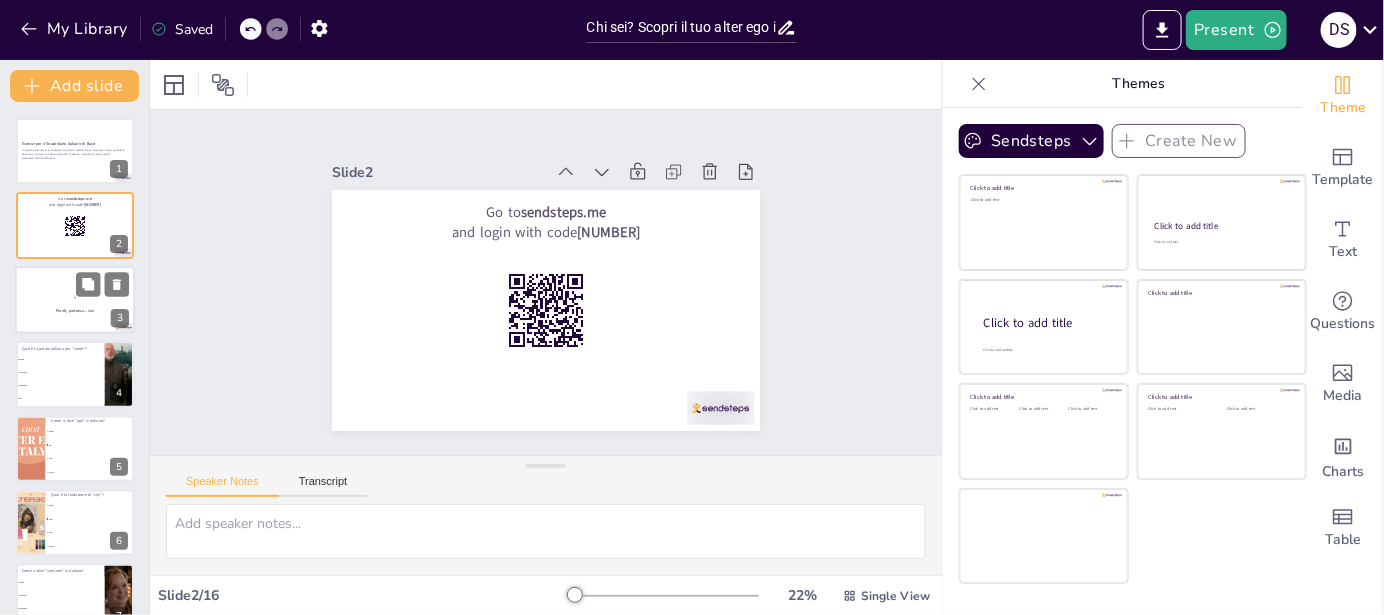 click on "5" at bounding box center [75, 298] 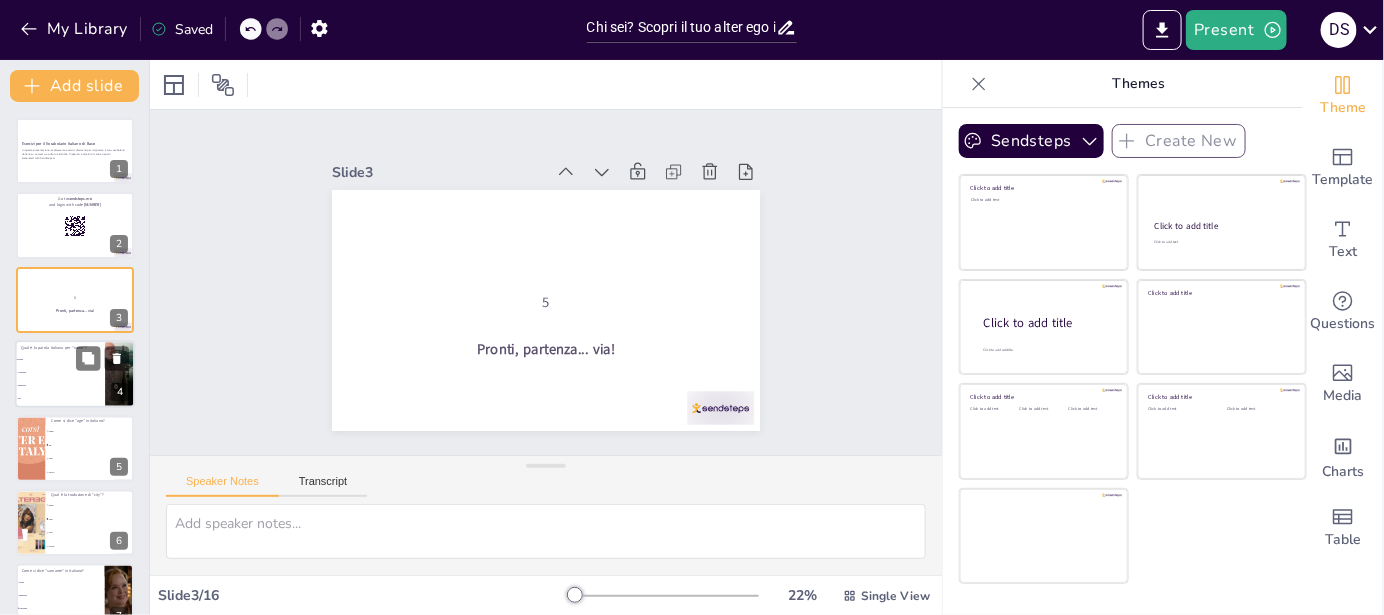 click on "cognome" at bounding box center (60, 373) 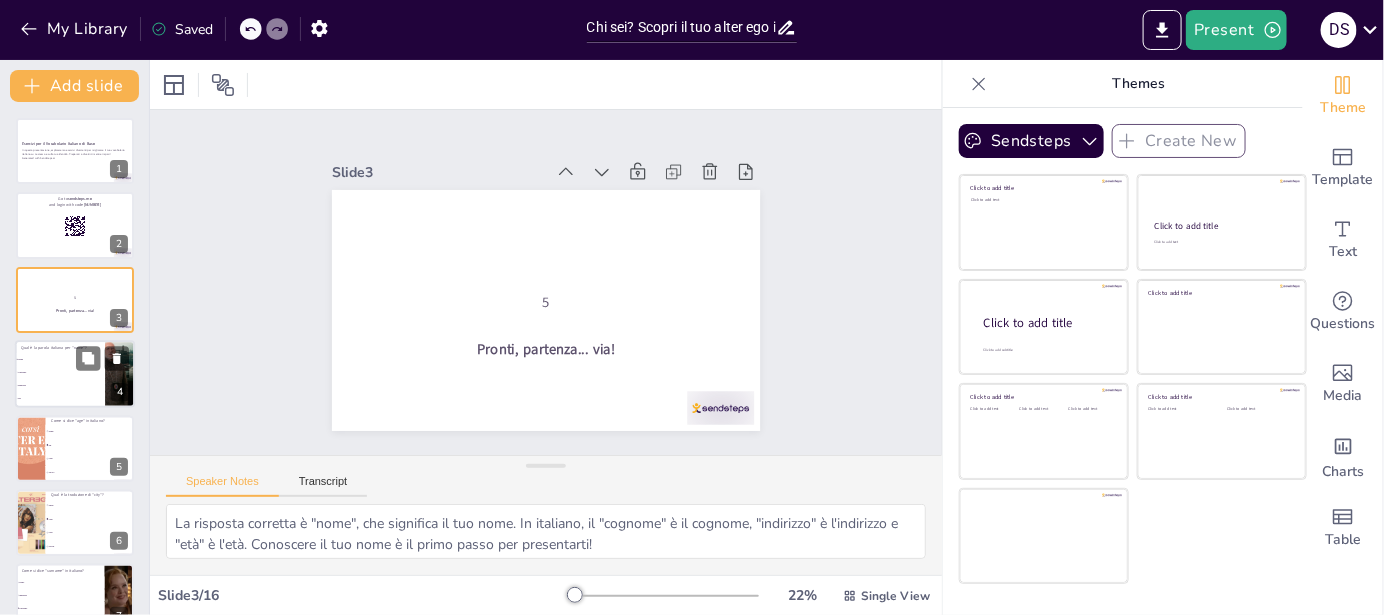 scroll, scrollTop: 15, scrollLeft: 0, axis: vertical 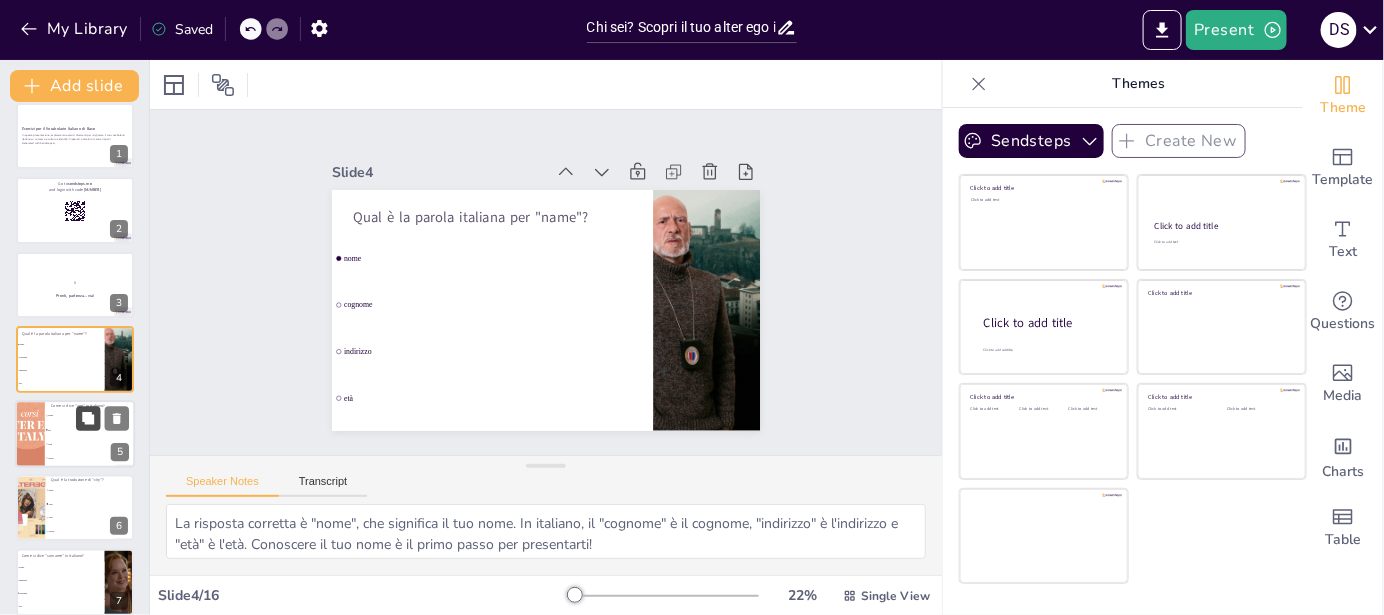 click at bounding box center (88, 418) 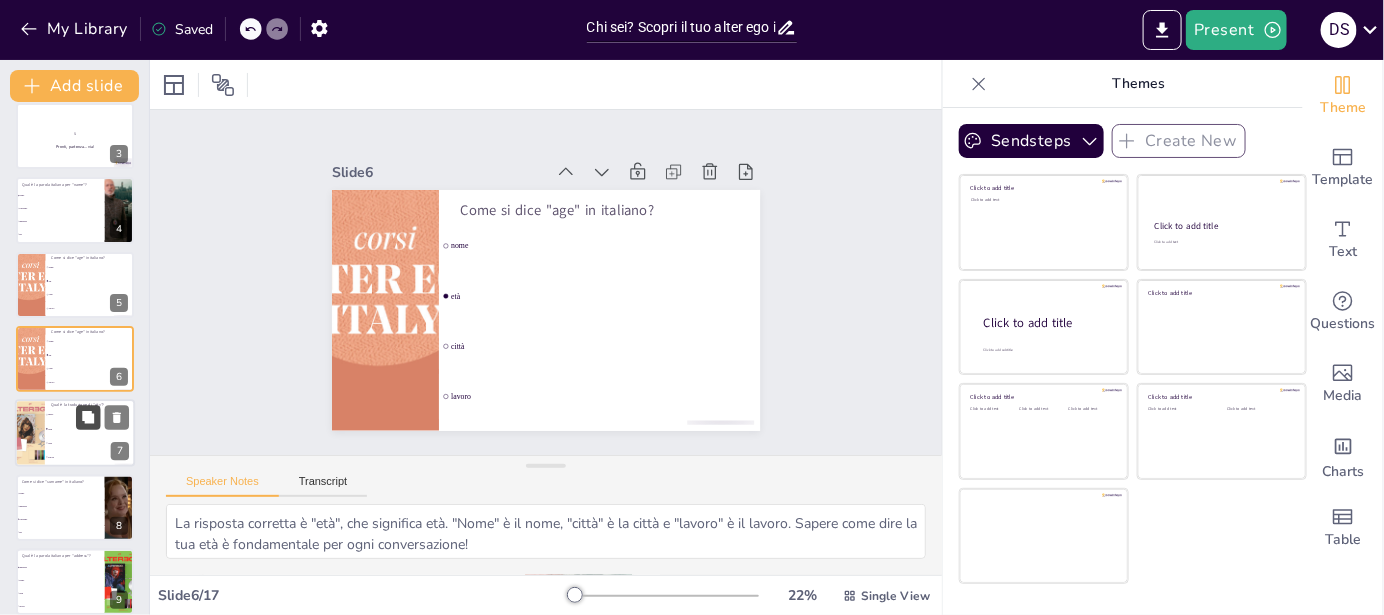 scroll, scrollTop: 264, scrollLeft: 0, axis: vertical 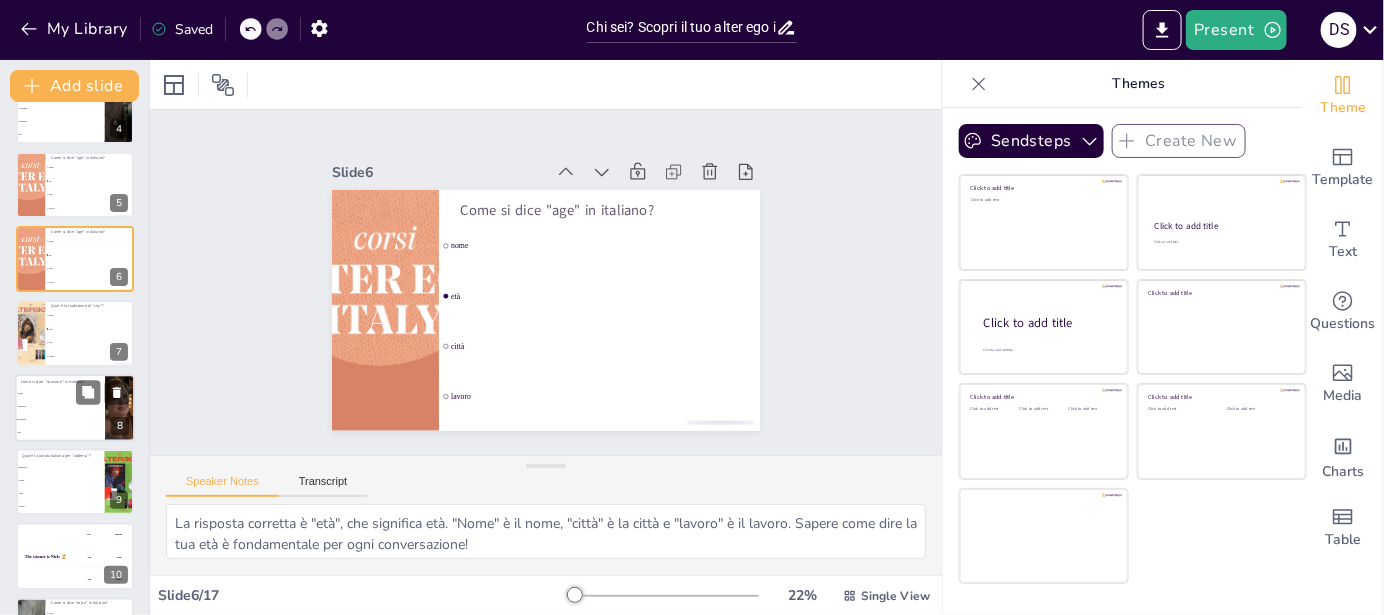 click on "cognome" at bounding box center (60, 419) 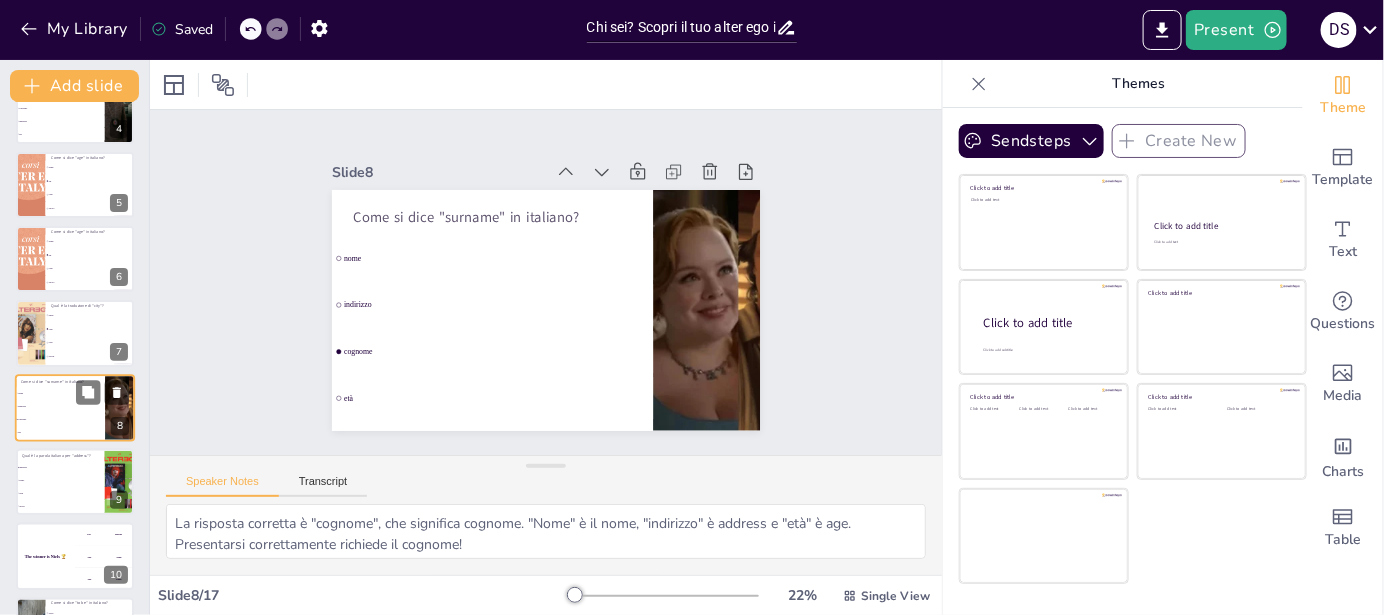 scroll, scrollTop: 313, scrollLeft: 0, axis: vertical 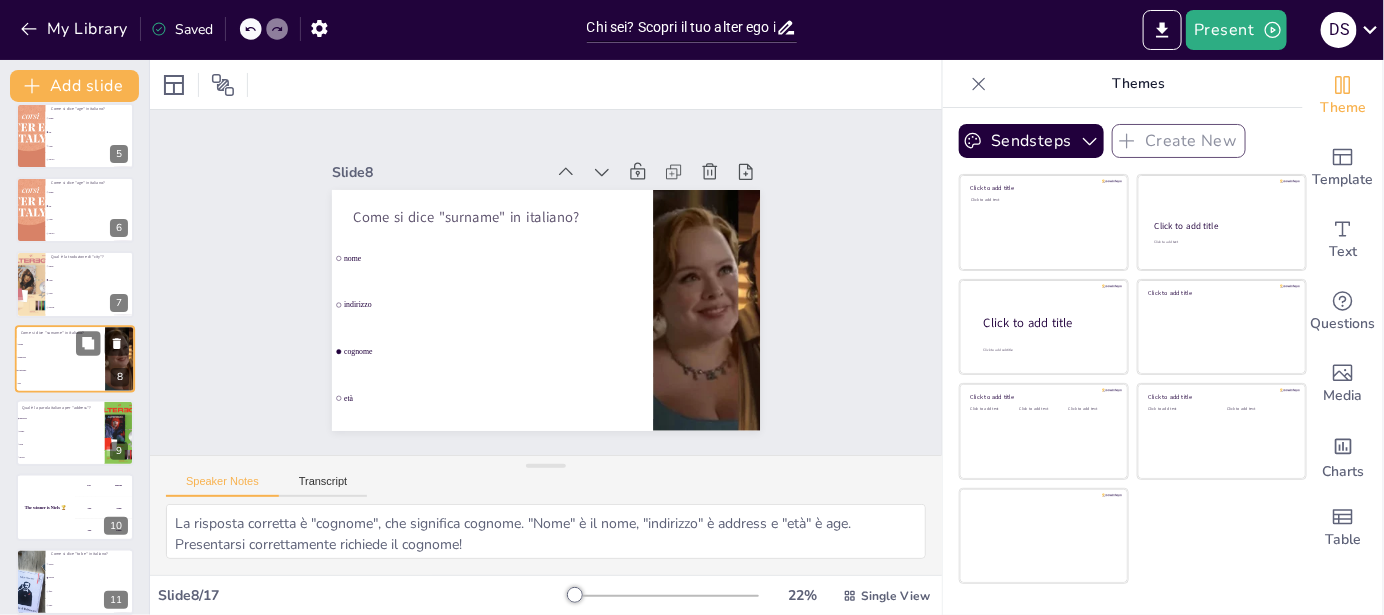 click on "indirizzo" at bounding box center (60, 419) 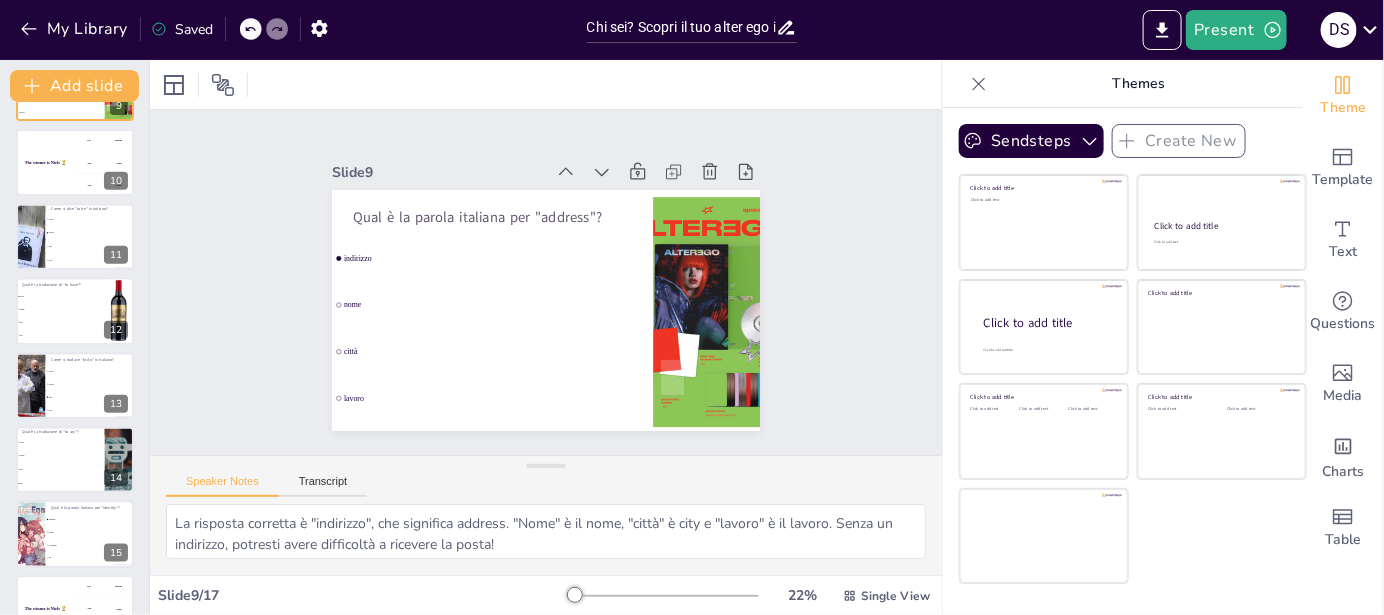 scroll, scrollTop: 687, scrollLeft: 0, axis: vertical 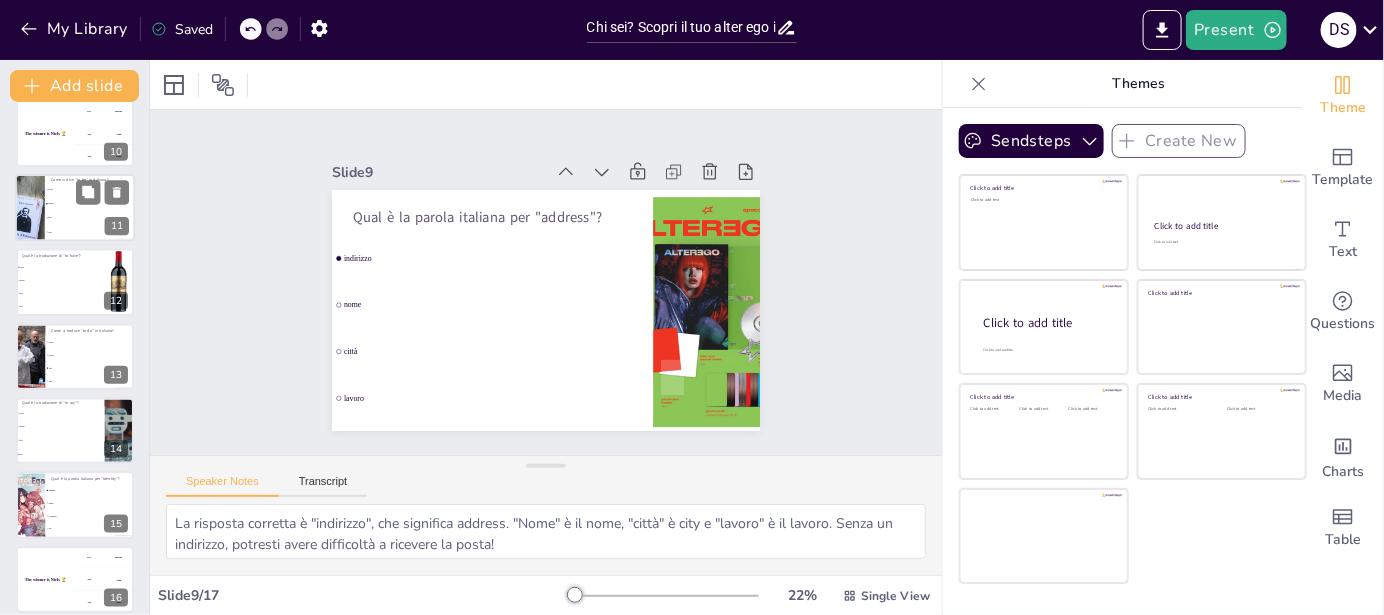 click on "fare" at bounding box center [60, 294] 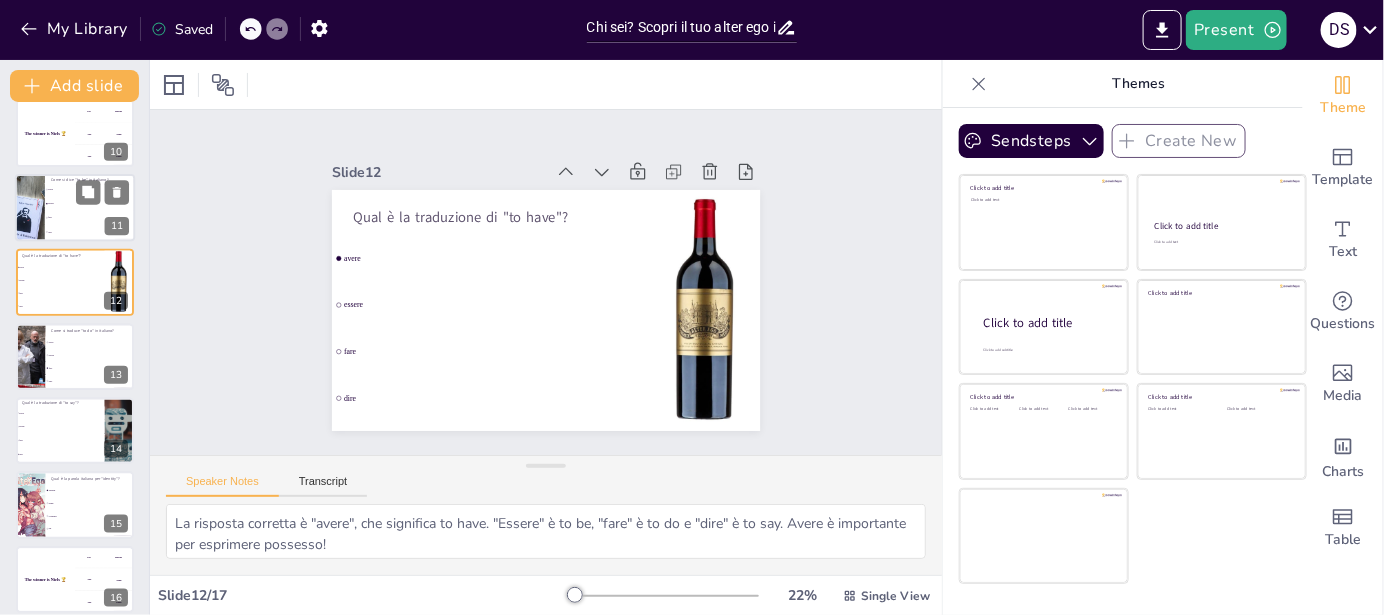 scroll, scrollTop: 610, scrollLeft: 0, axis: vertical 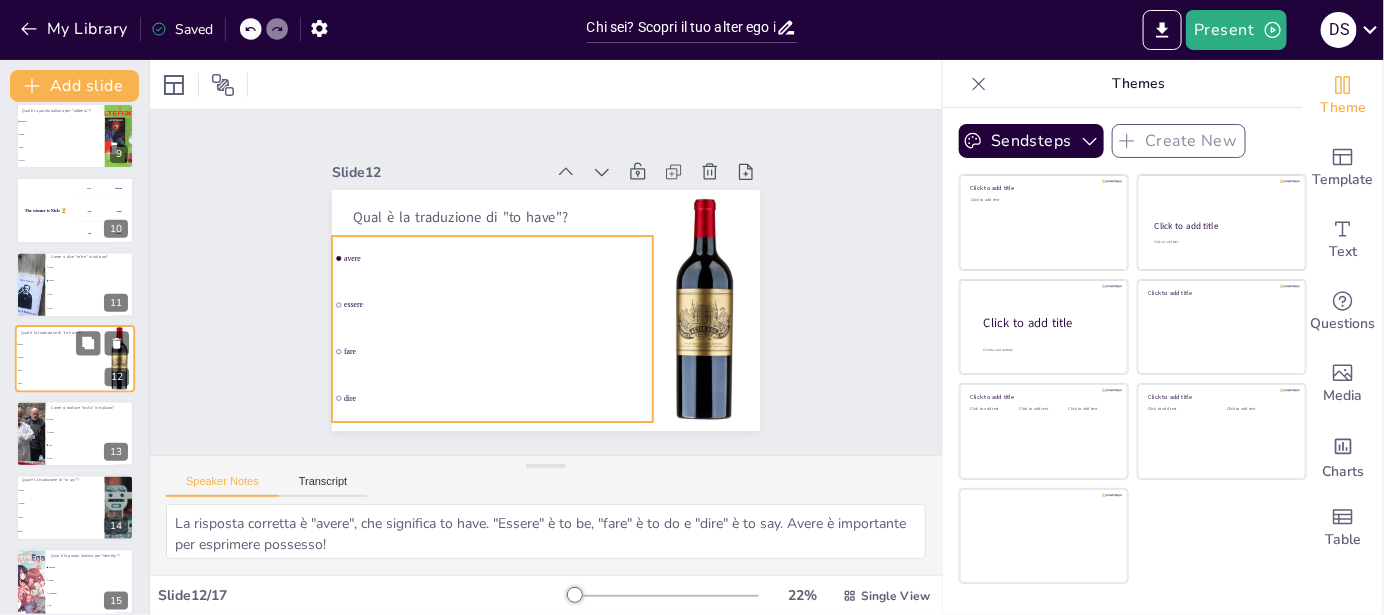click on "dire" at bounding box center (60, 384) 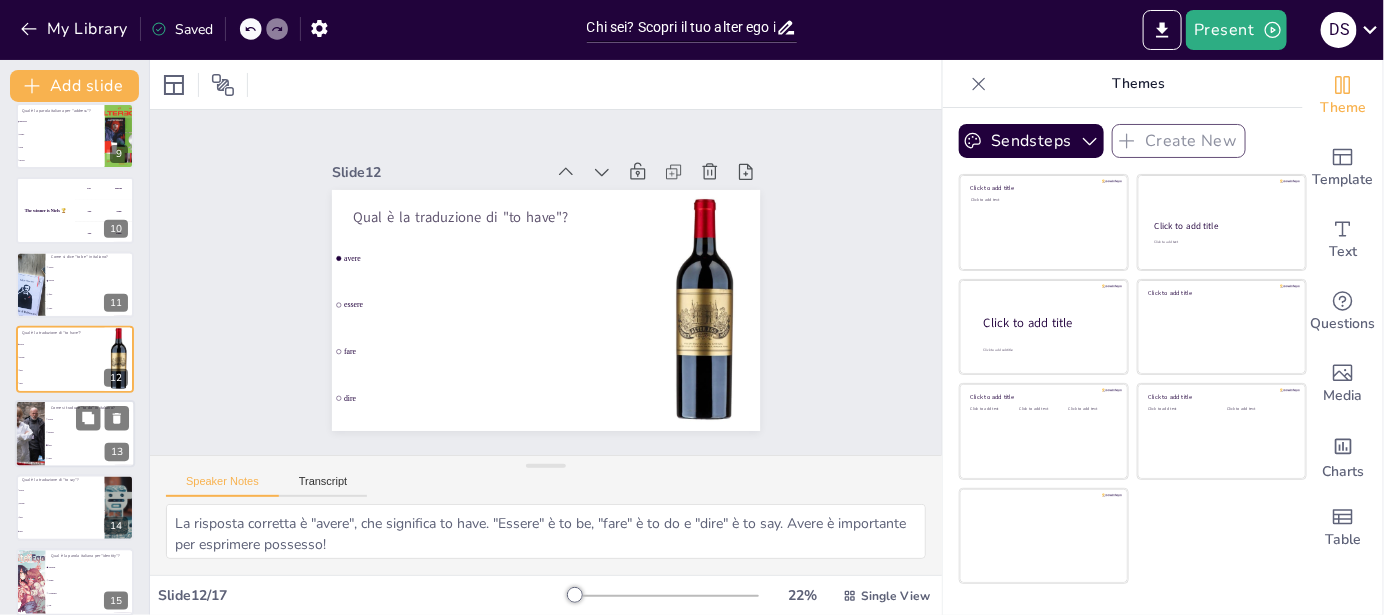 click on "essere" at bounding box center (91, 432) 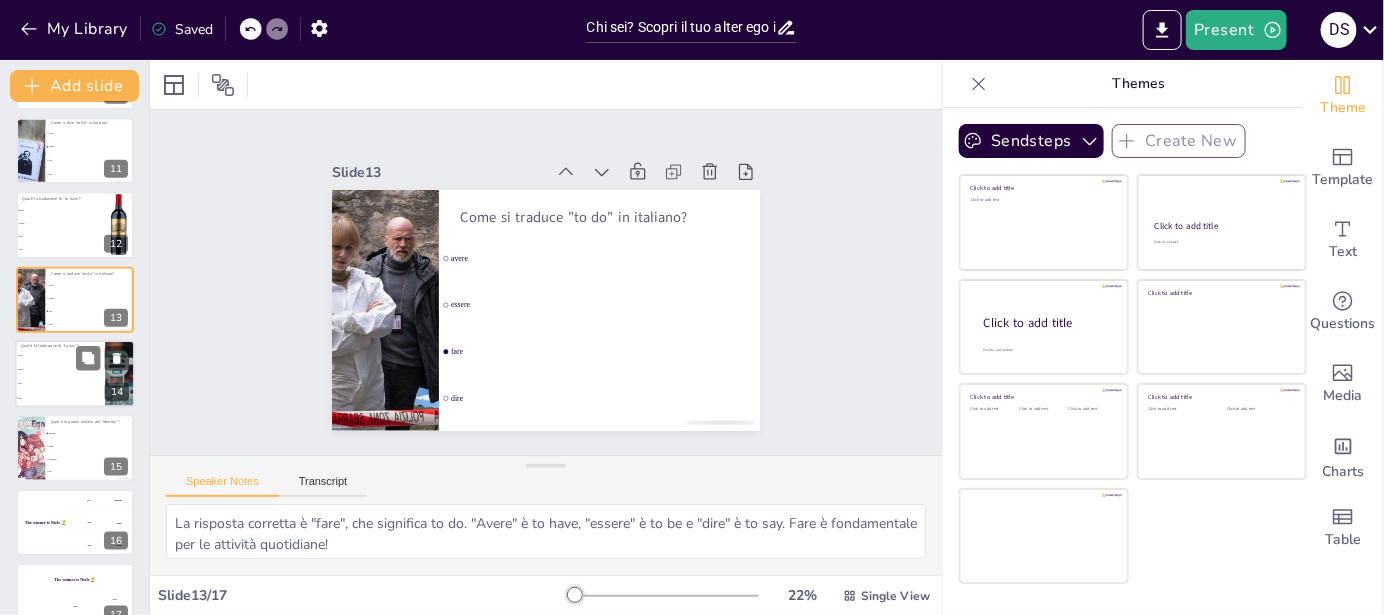 scroll, scrollTop: 774, scrollLeft: 0, axis: vertical 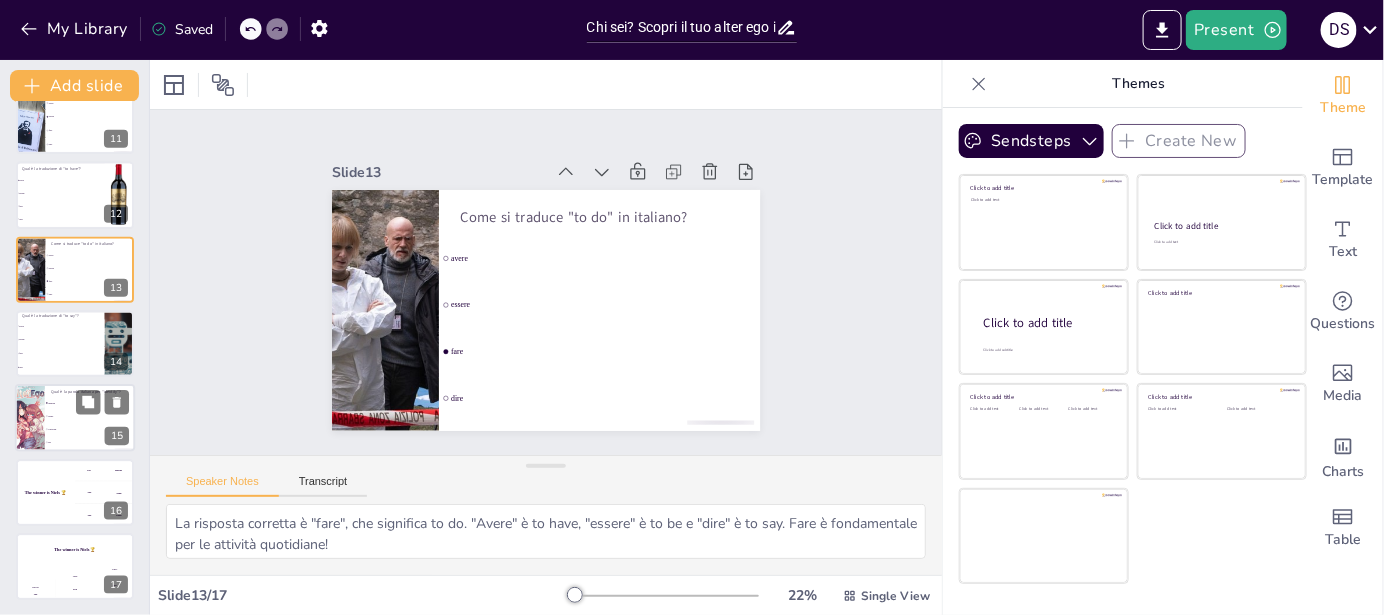 click on "cognome" at bounding box center [90, 430] 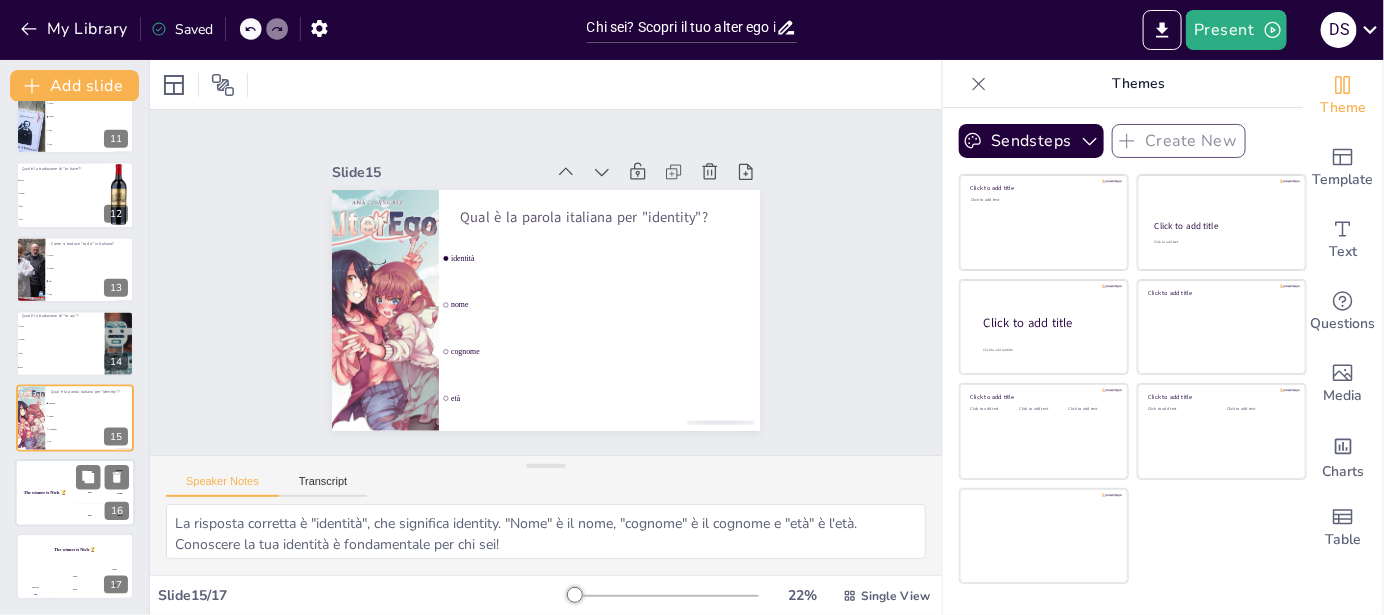 click on "[NUMBER] [LASTNAME]" at bounding box center [105, 516] 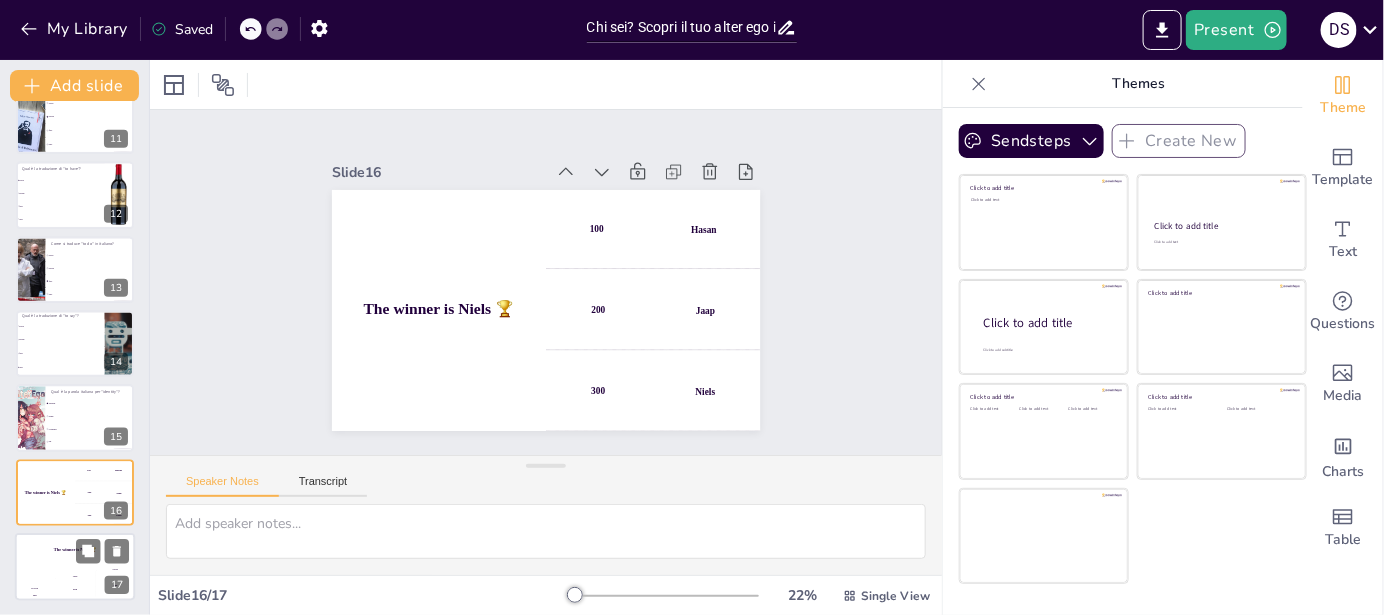 click on "The winner is   Niels 🏆" at bounding box center [75, 549] 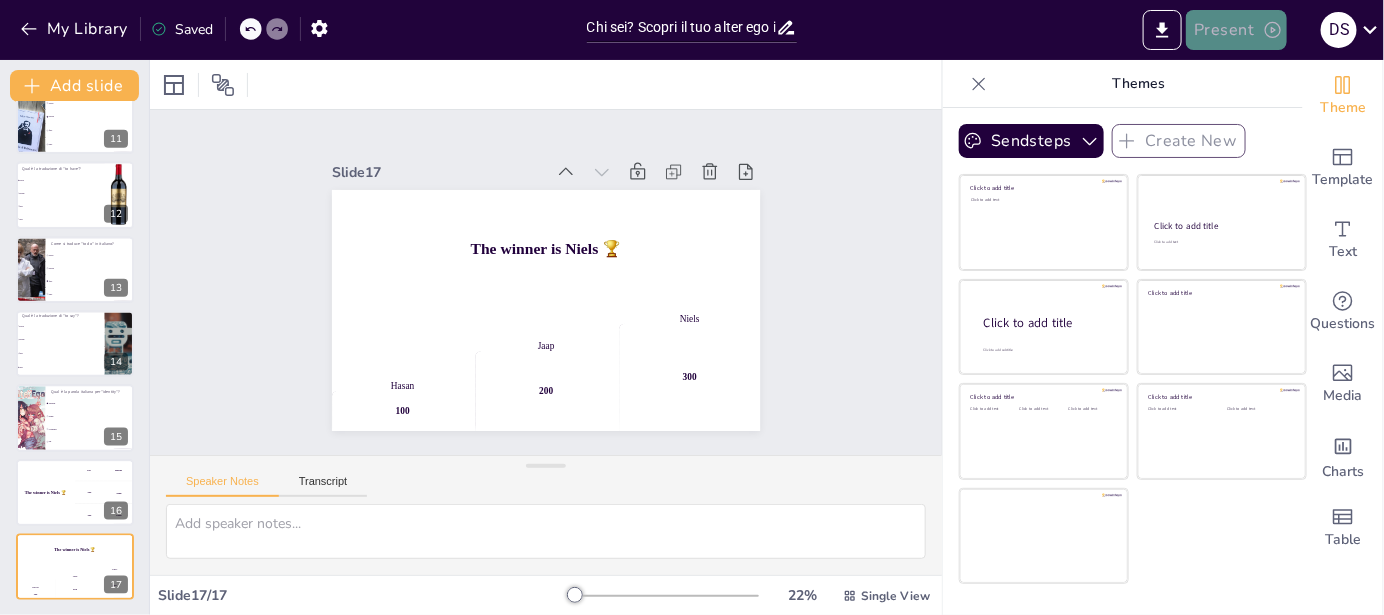 click on "Present" at bounding box center [1236, 30] 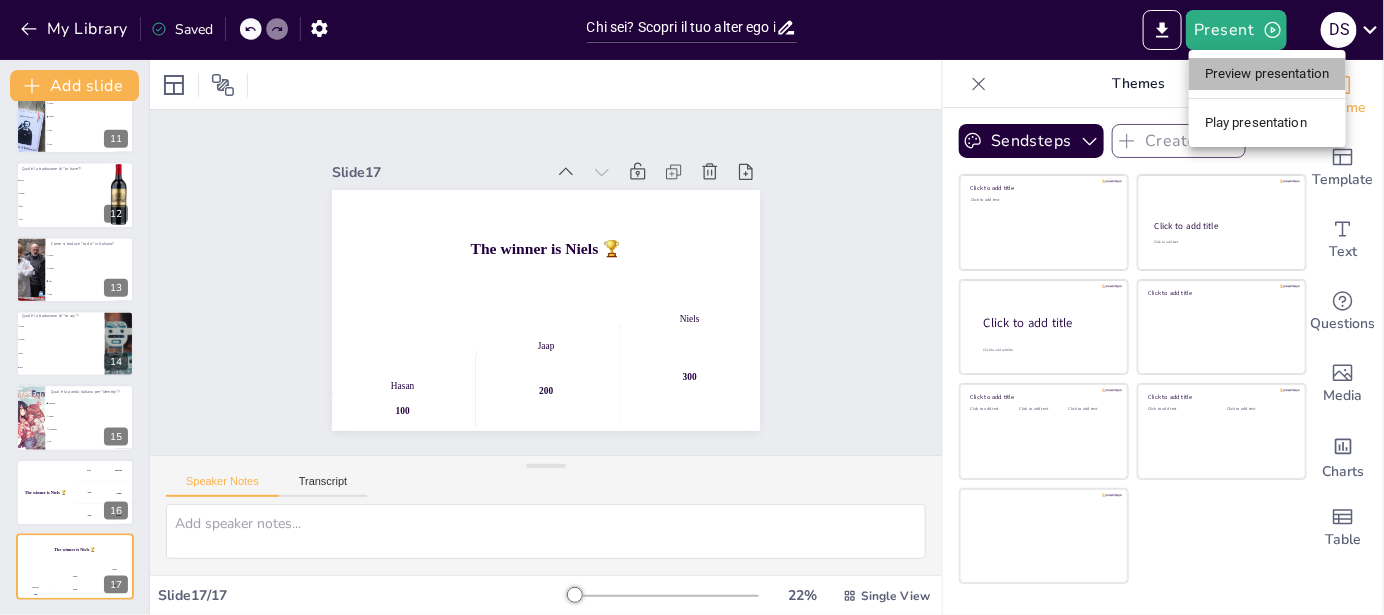 click on "Preview presentation" at bounding box center (1267, 74) 